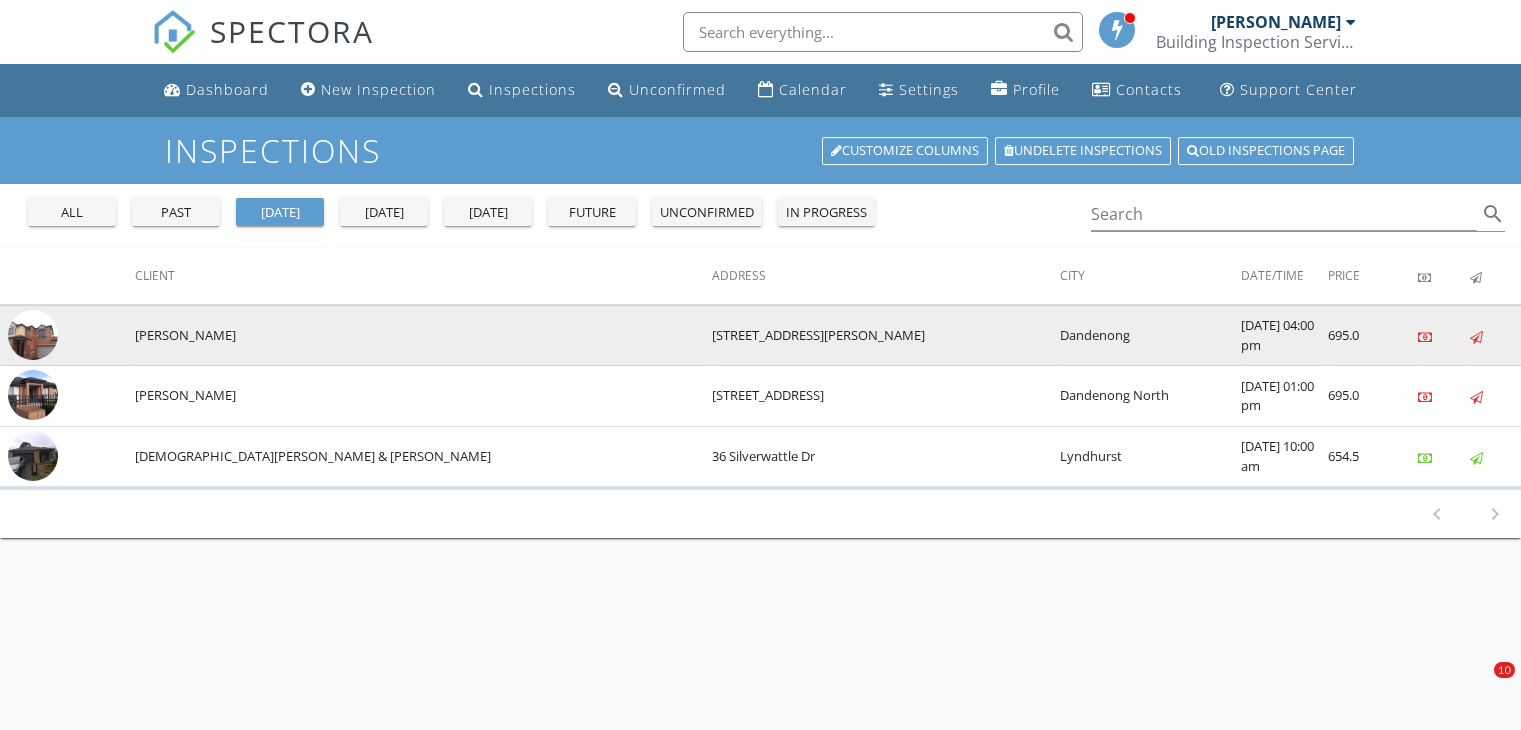 scroll, scrollTop: 0, scrollLeft: 0, axis: both 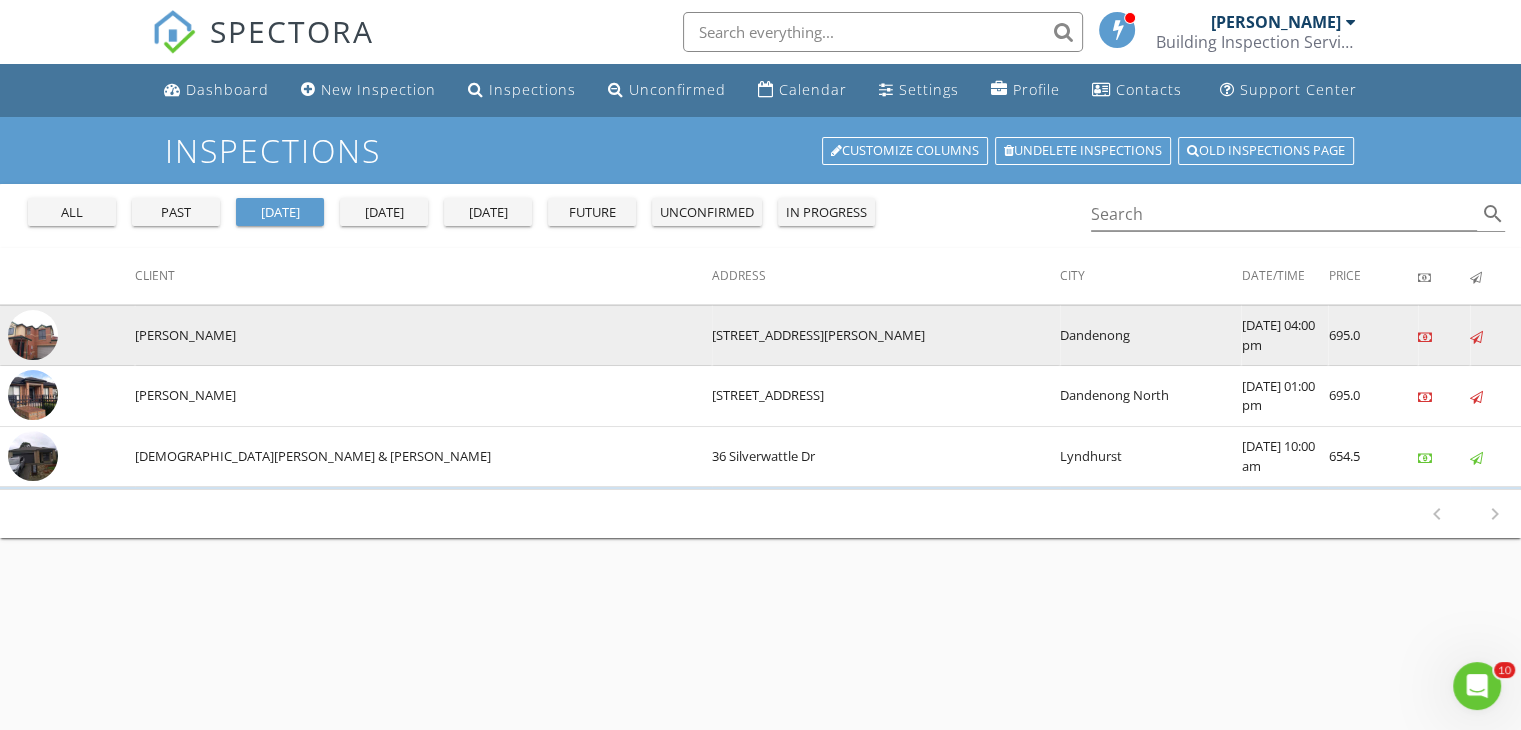 click at bounding box center (33, 335) 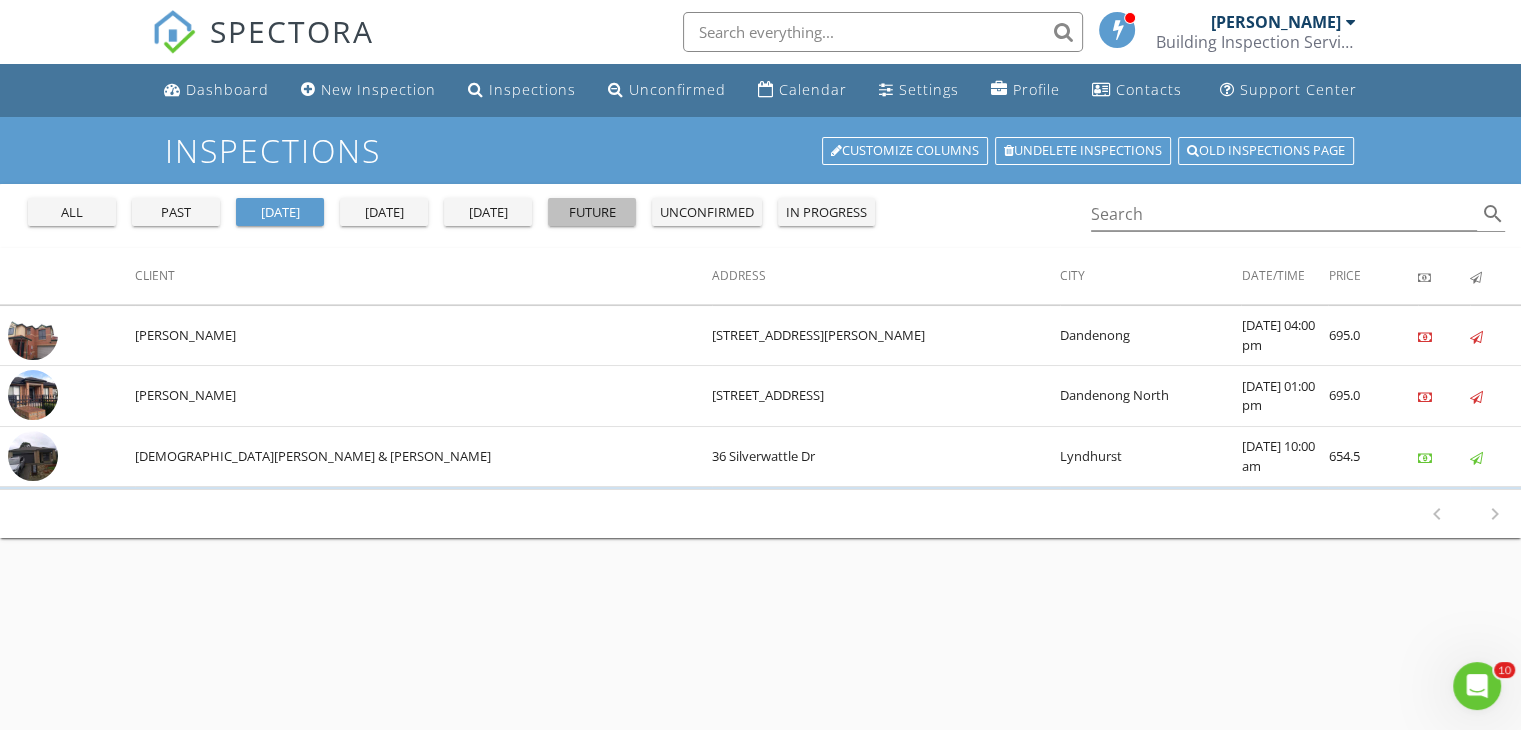 click on "future" at bounding box center [592, 213] 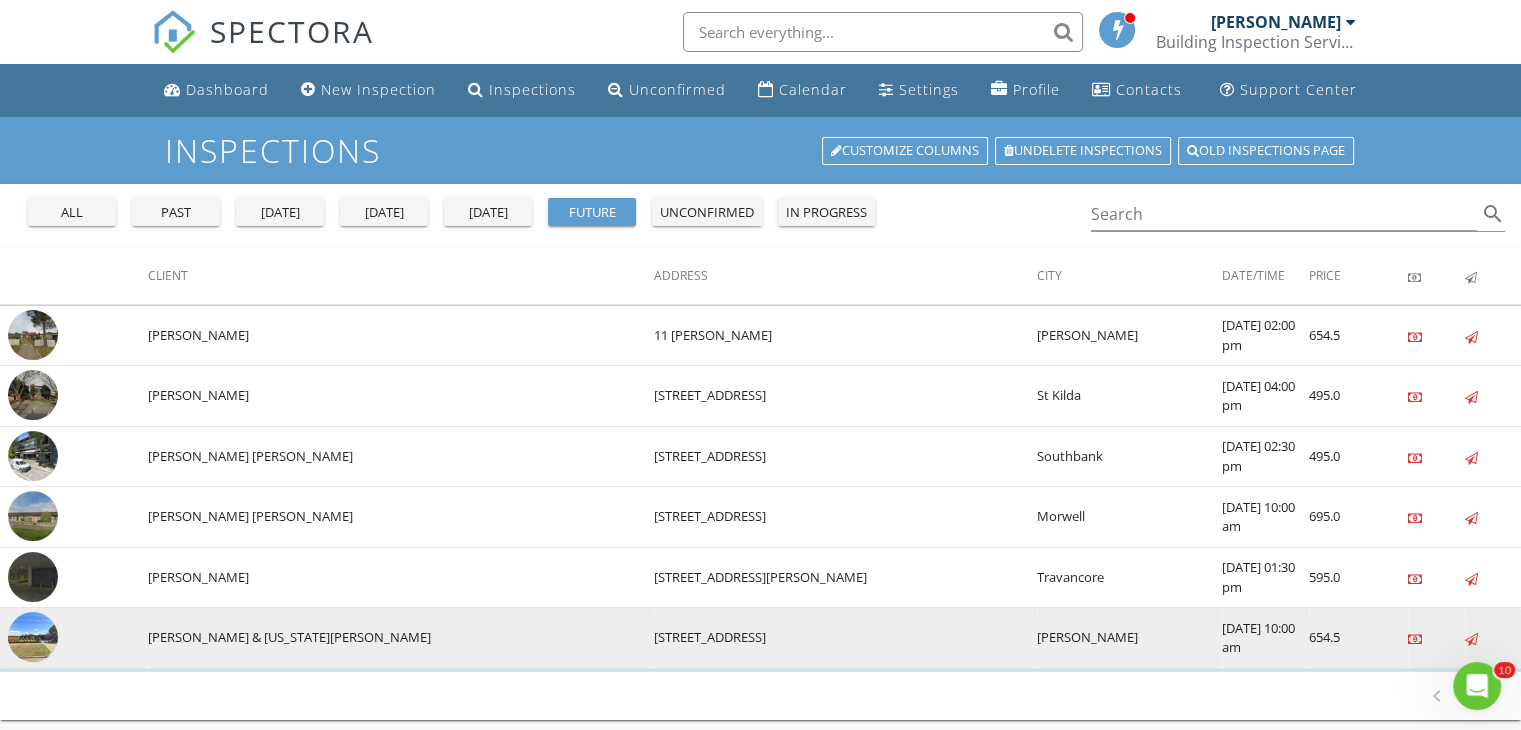 click at bounding box center (33, 637) 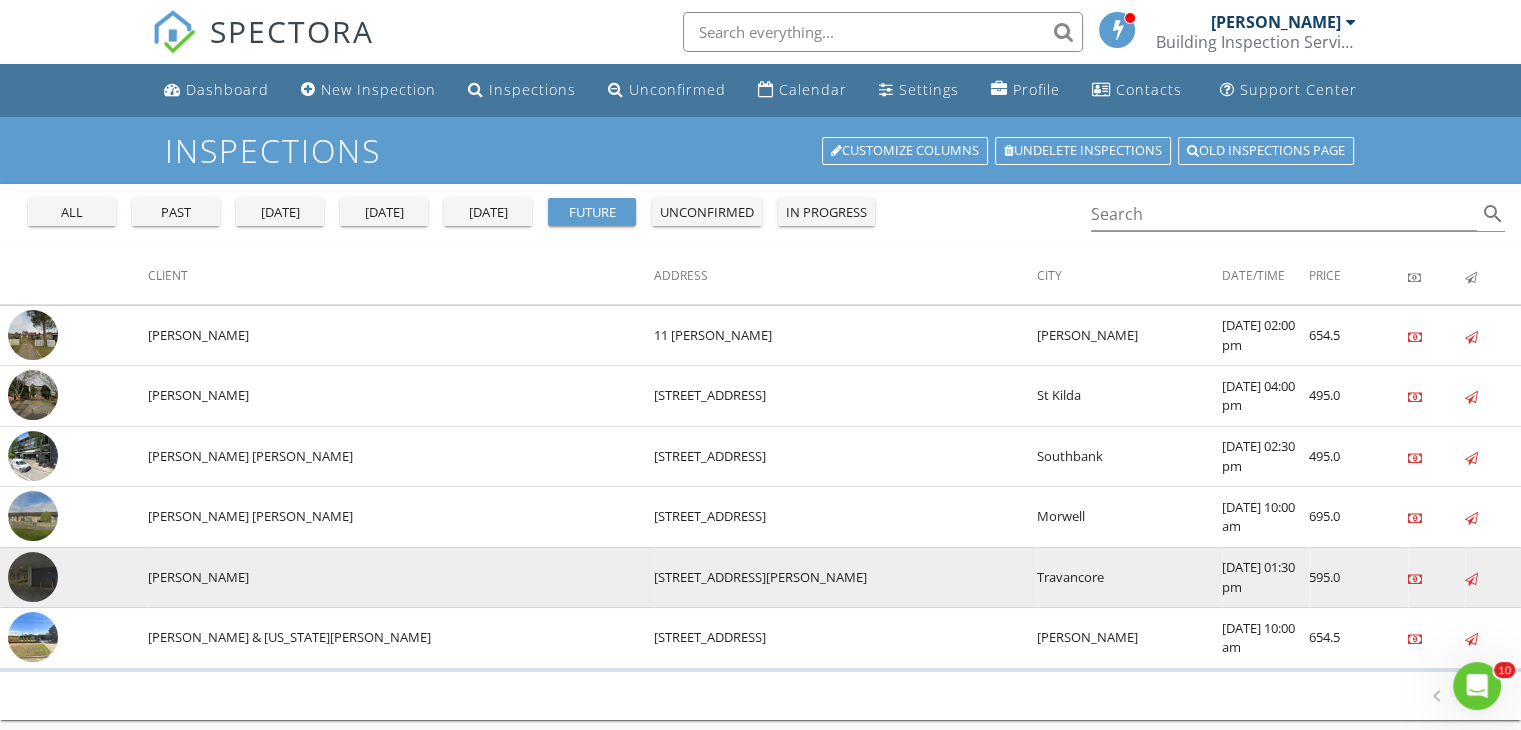 click at bounding box center [33, 577] 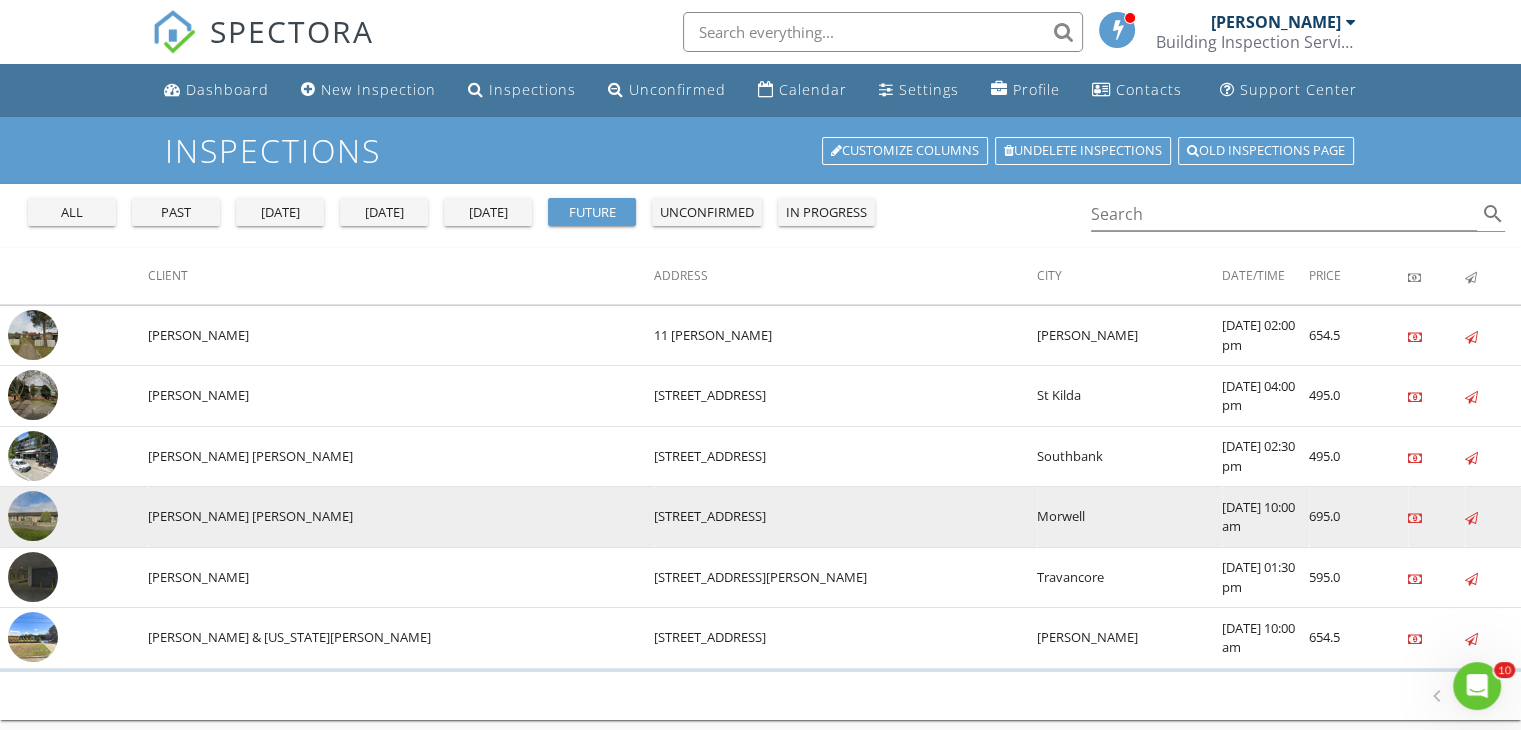 click at bounding box center (33, 516) 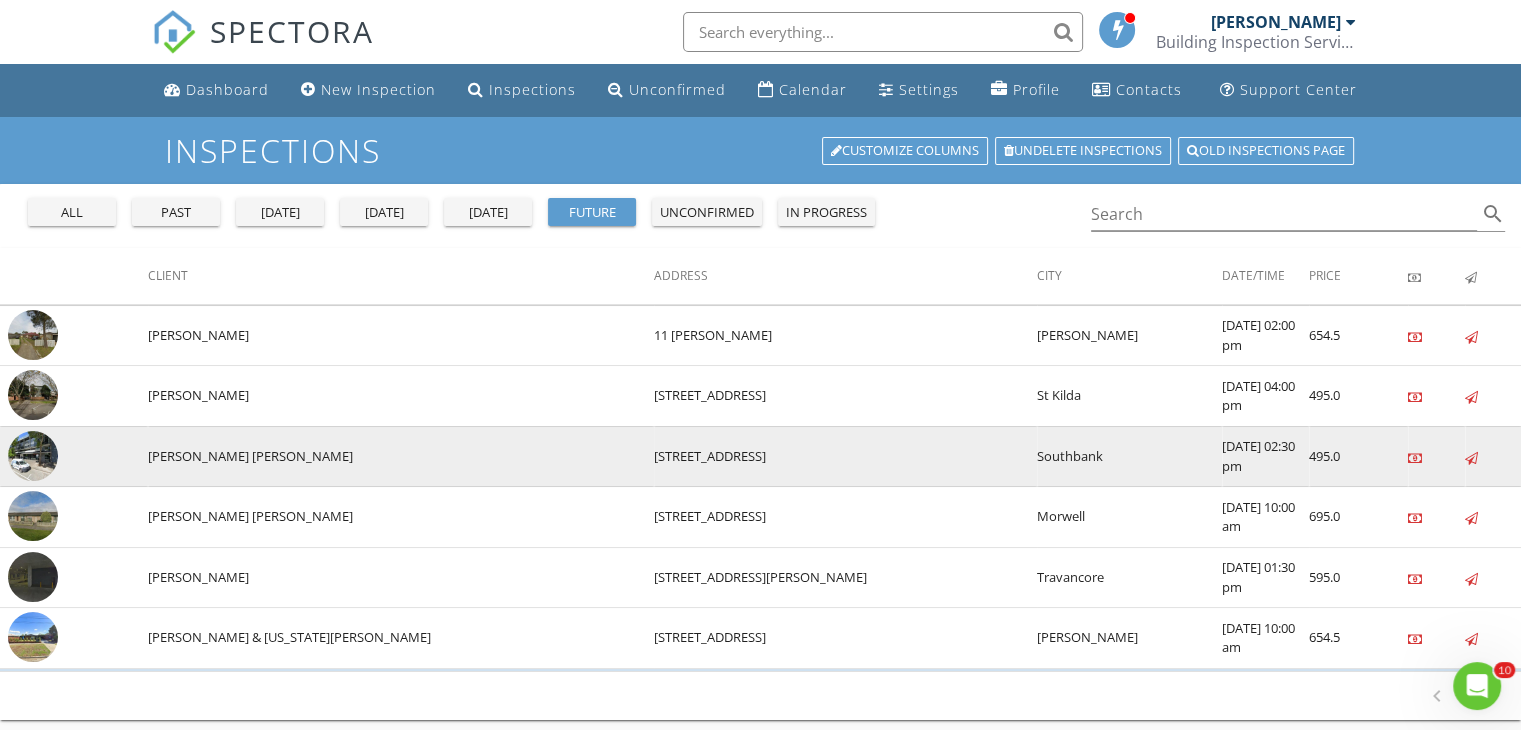 click at bounding box center (33, 456) 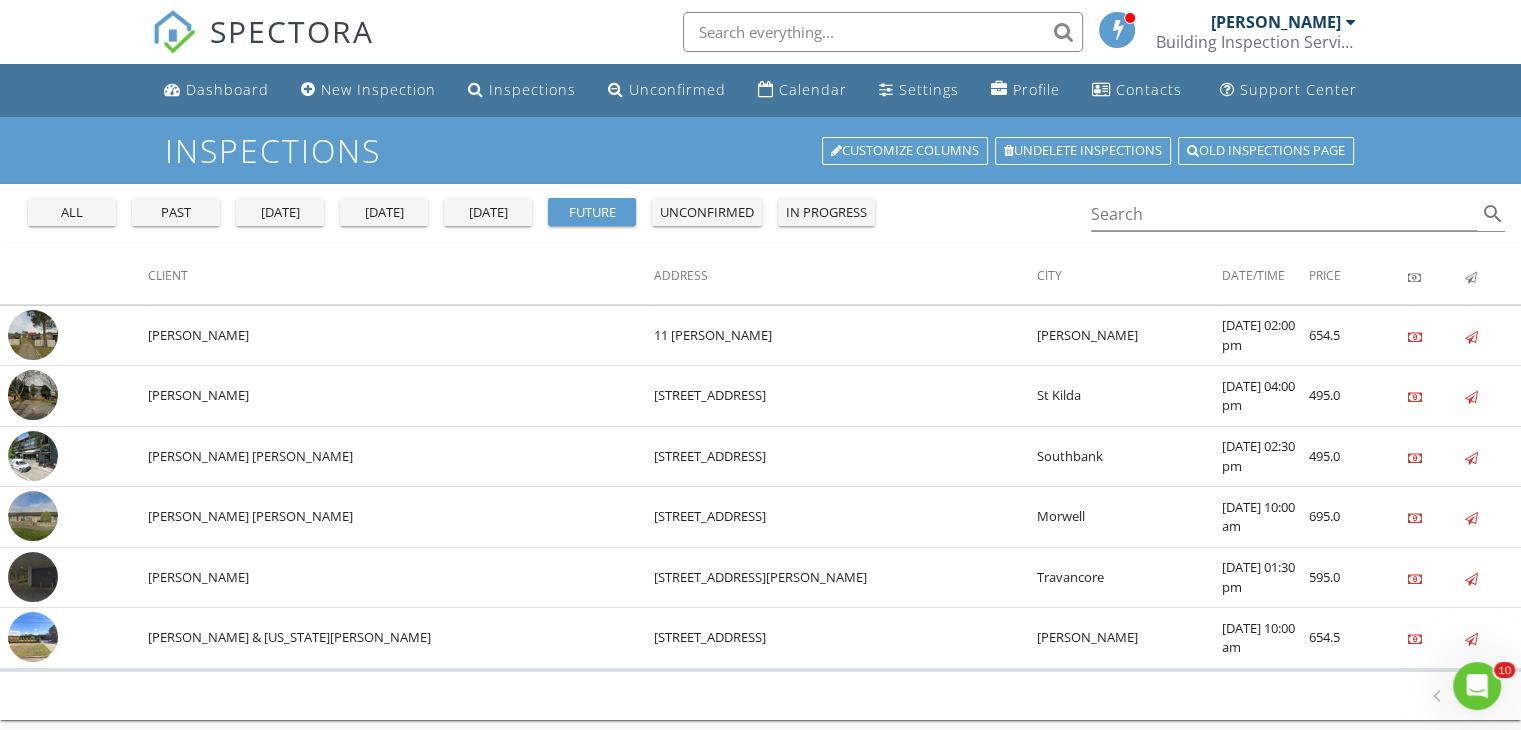 click on "past" at bounding box center [176, 213] 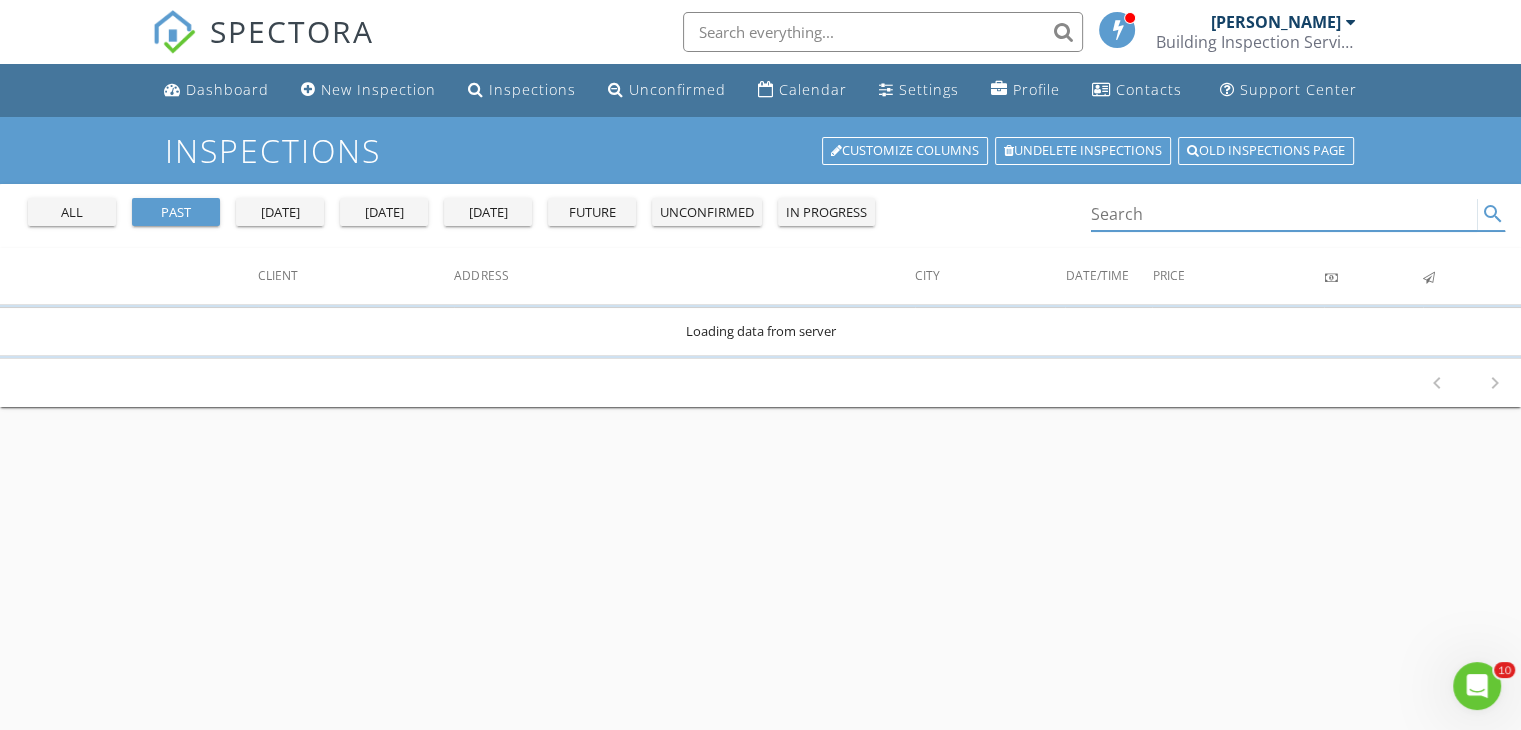 click at bounding box center [1284, 214] 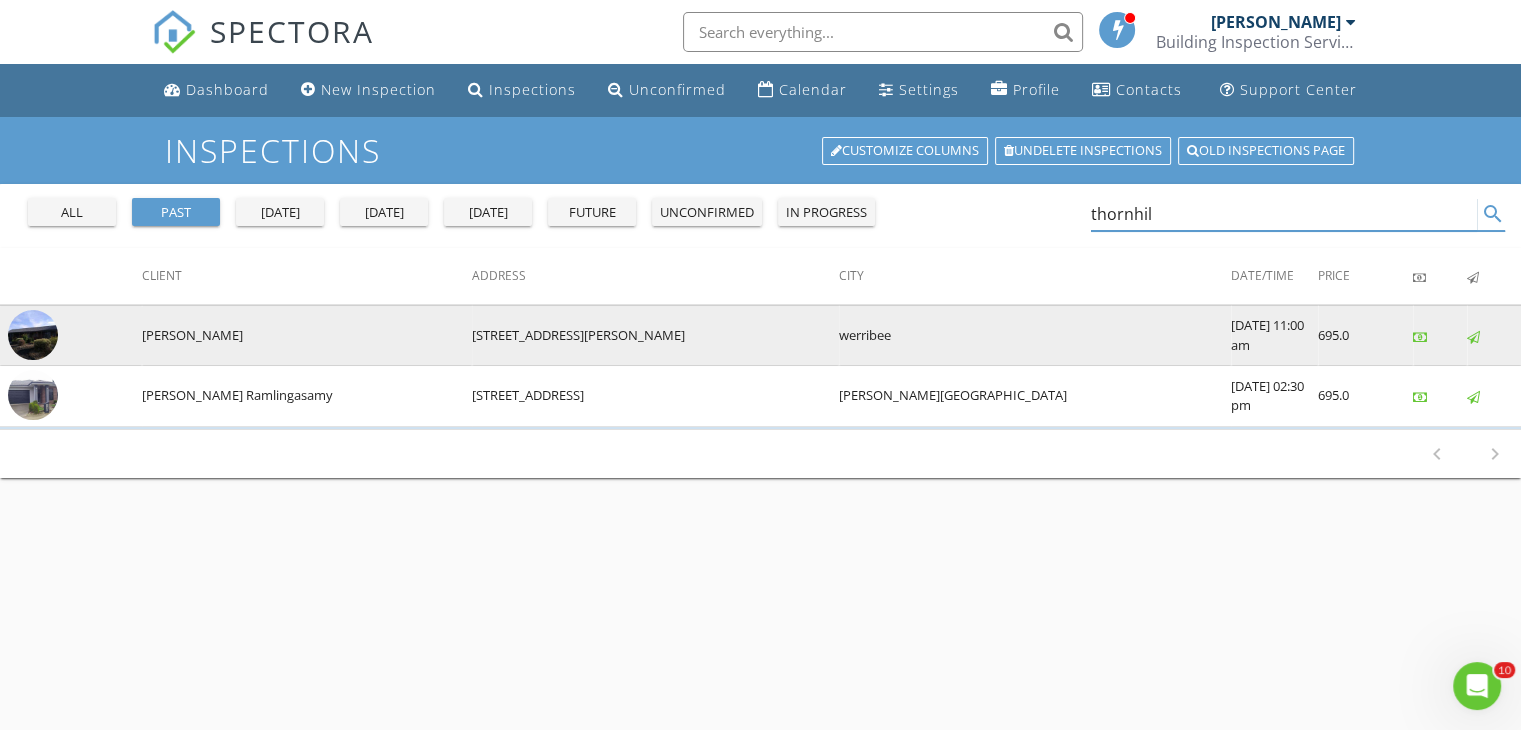 type on "thornhil" 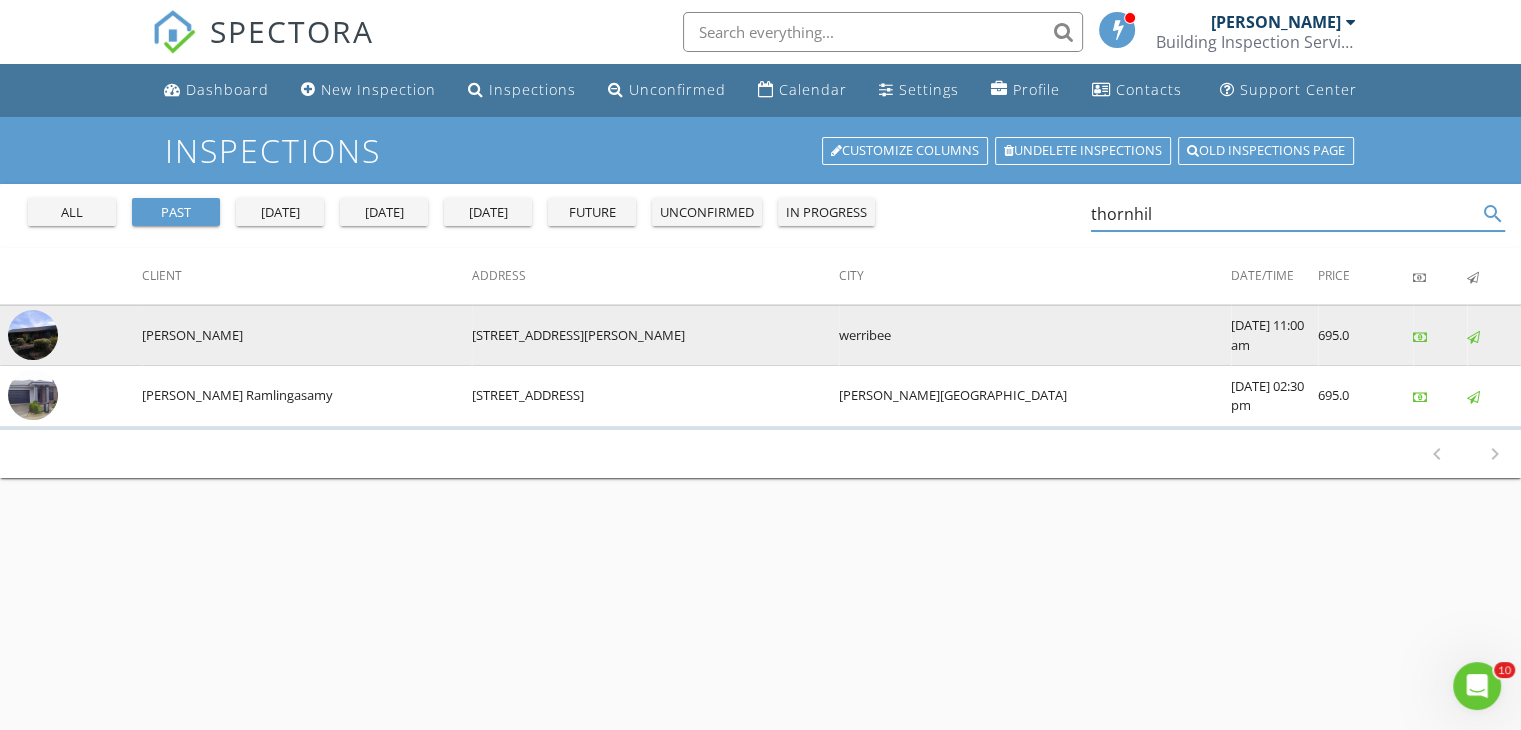 click at bounding box center (33, 335) 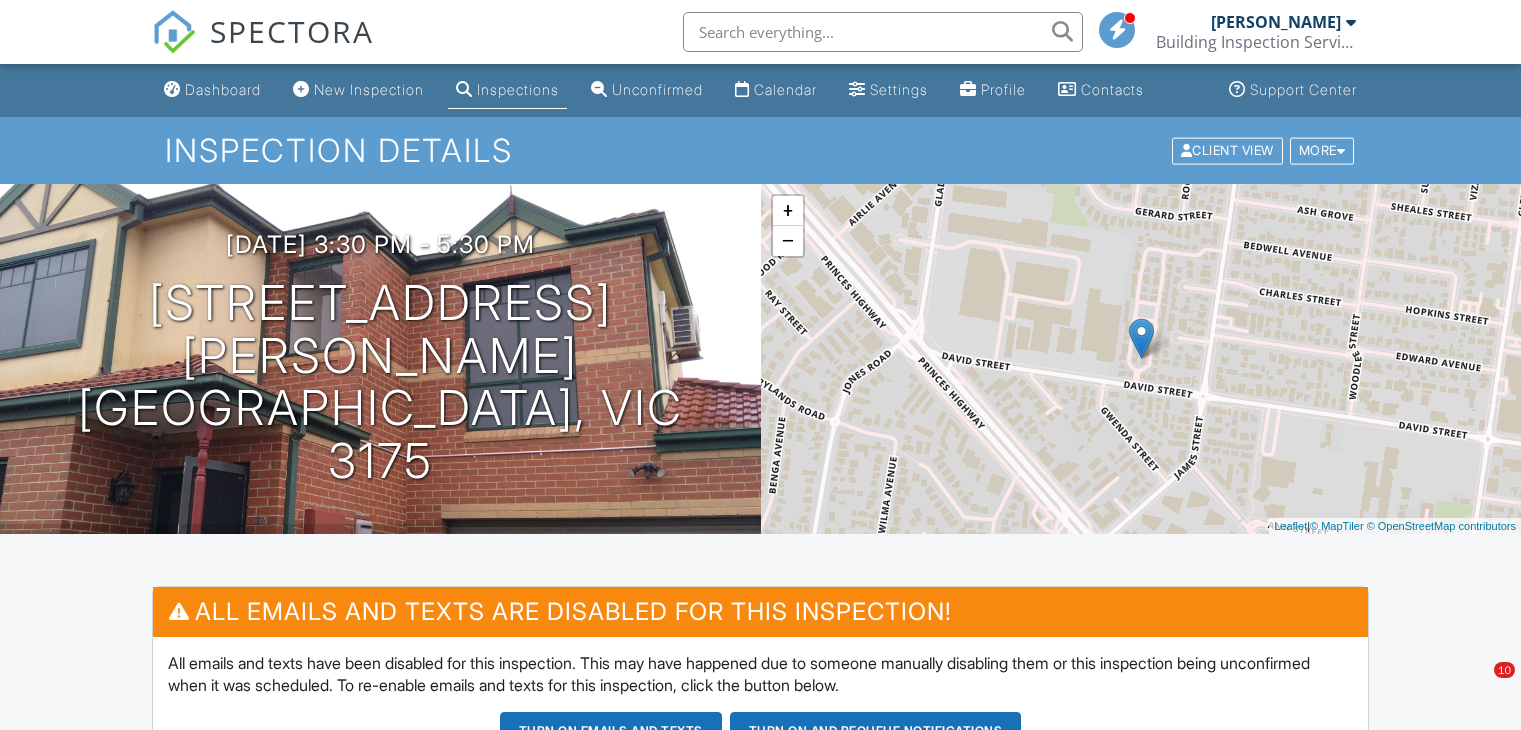 scroll, scrollTop: 0, scrollLeft: 0, axis: both 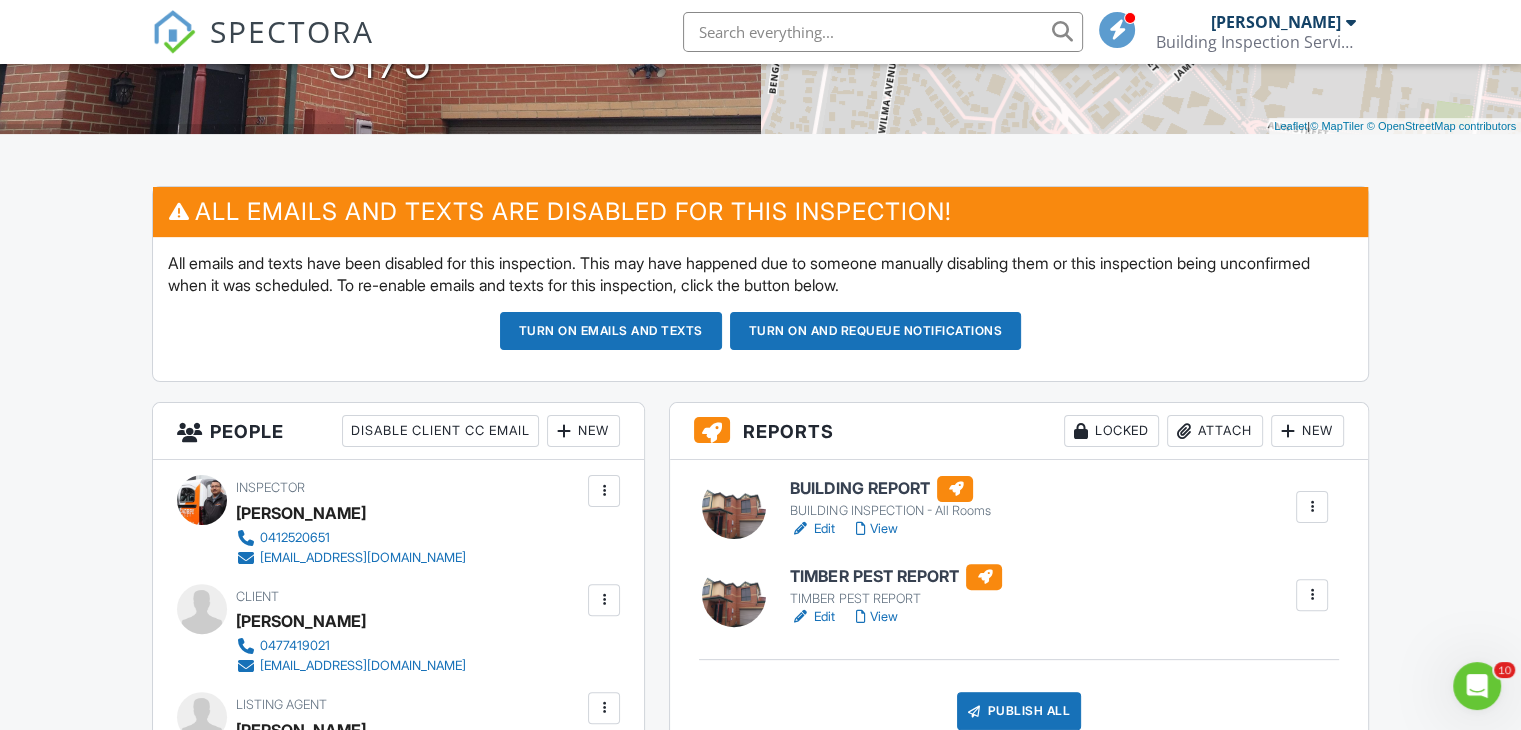 click on "View" at bounding box center [876, 529] 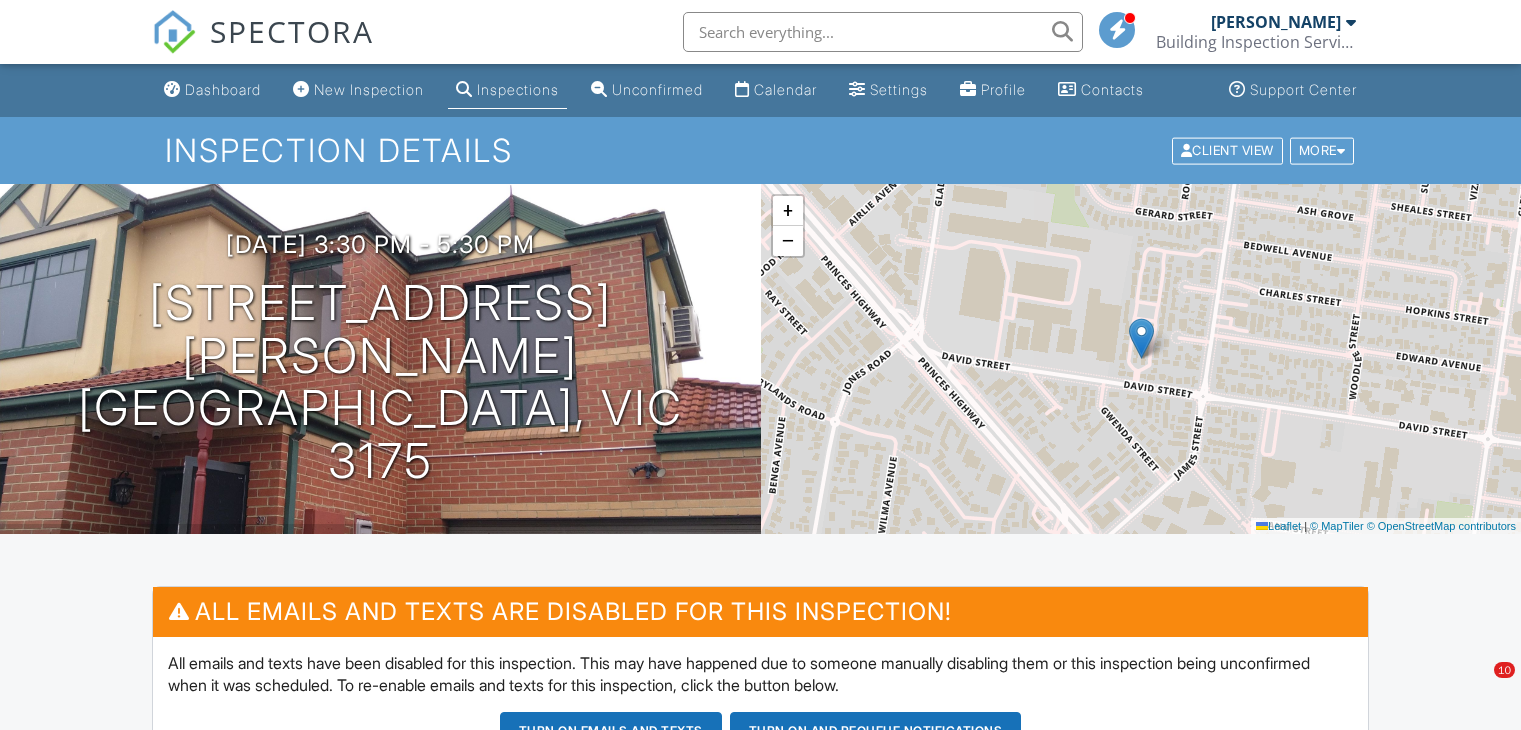 scroll, scrollTop: 0, scrollLeft: 0, axis: both 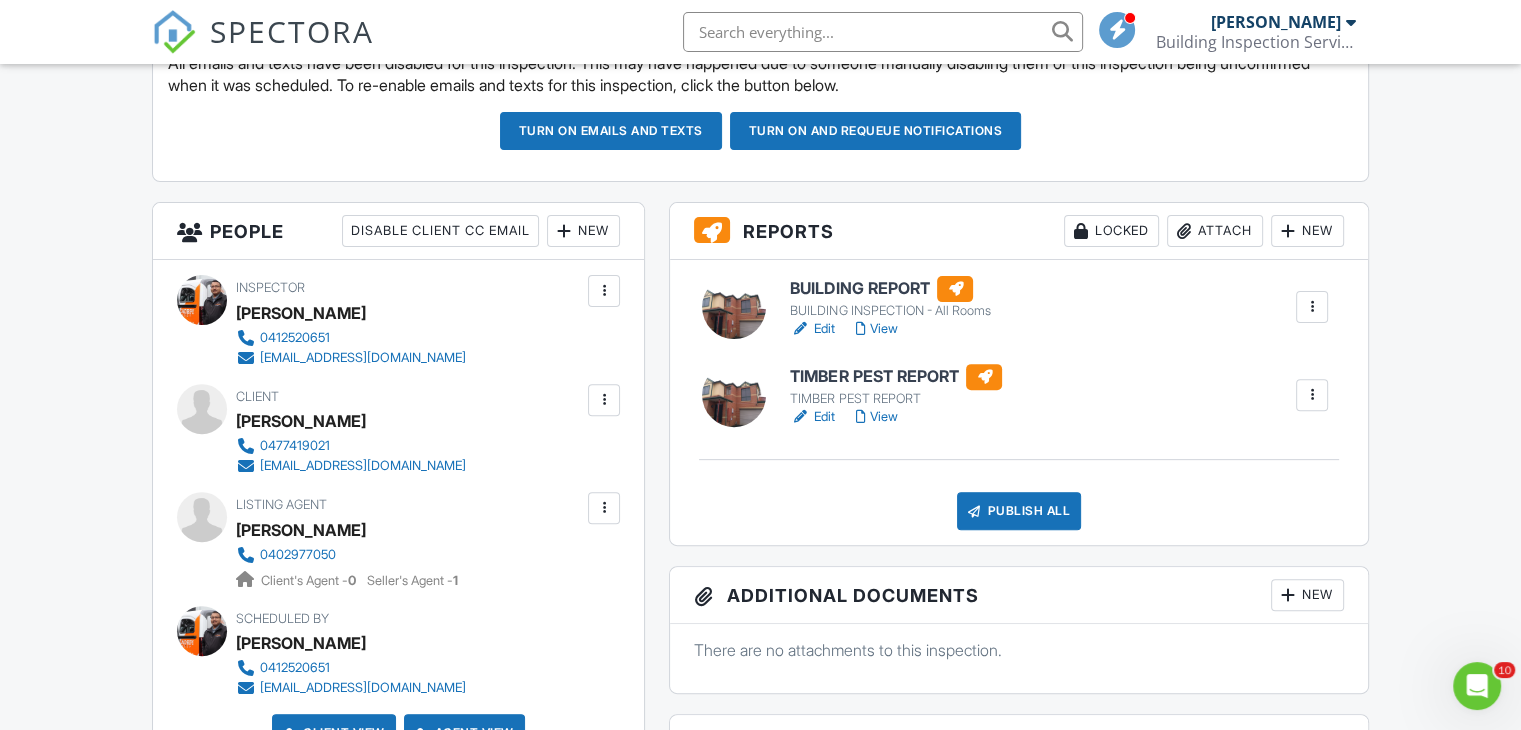 click on "Edit" at bounding box center [812, 417] 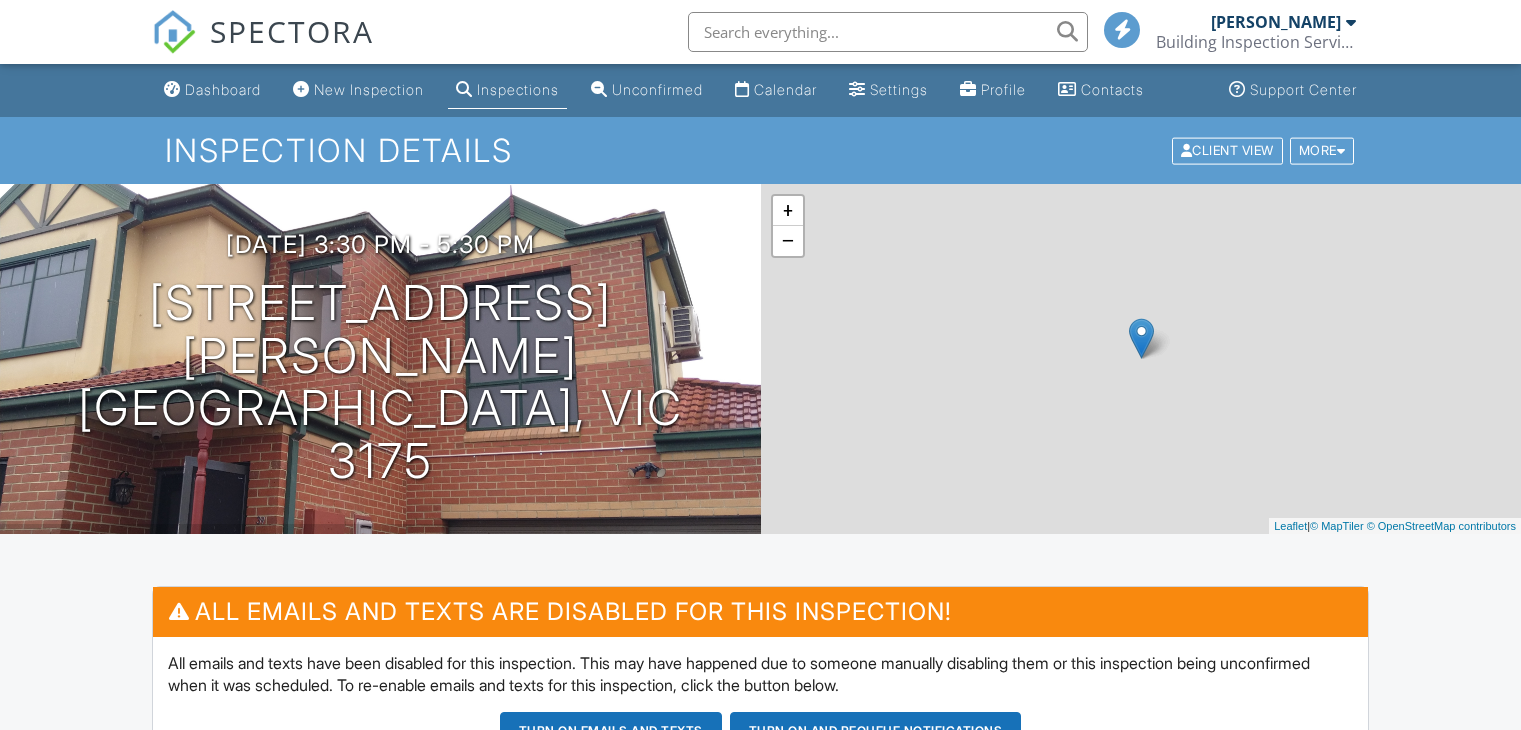 scroll, scrollTop: 700, scrollLeft: 0, axis: vertical 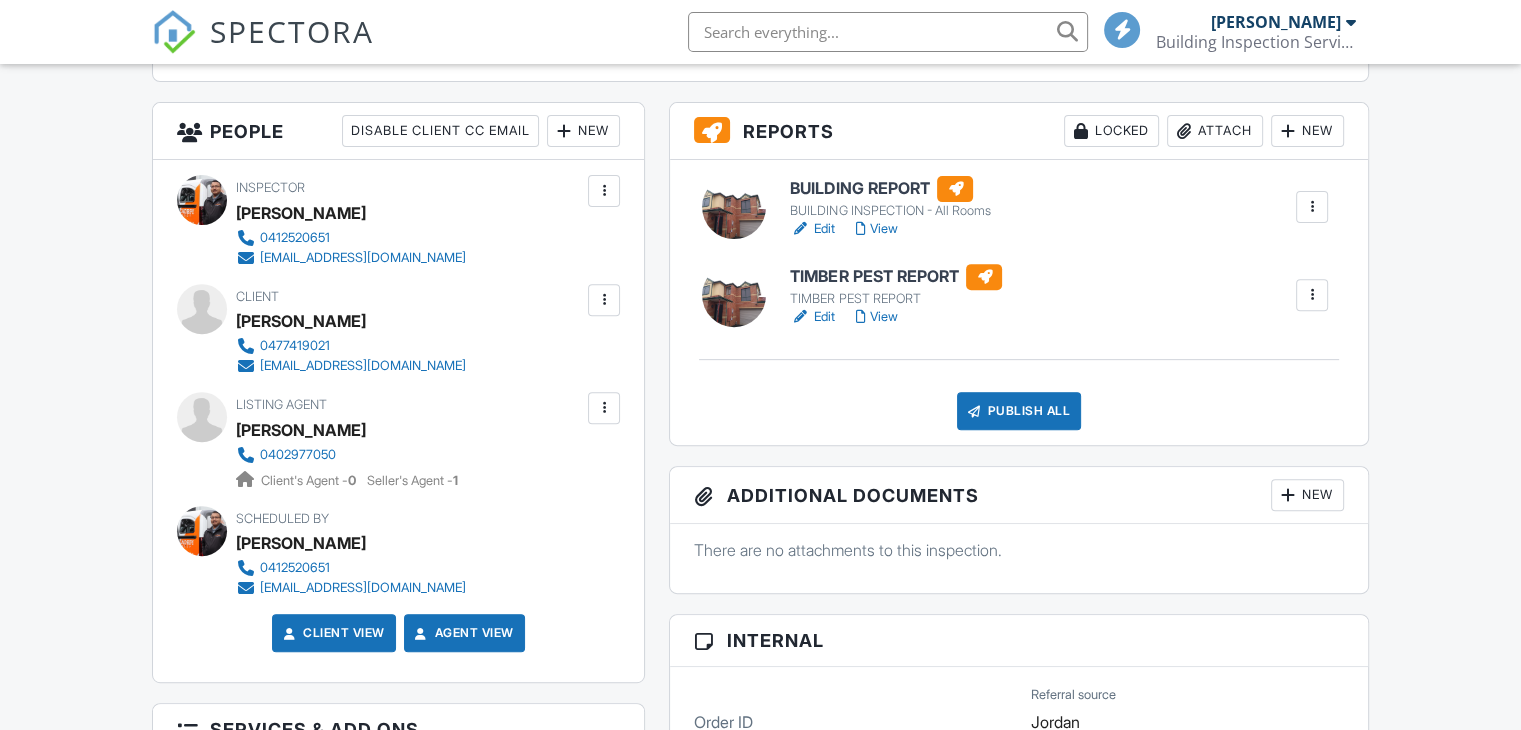 click on "Edit" at bounding box center [812, 229] 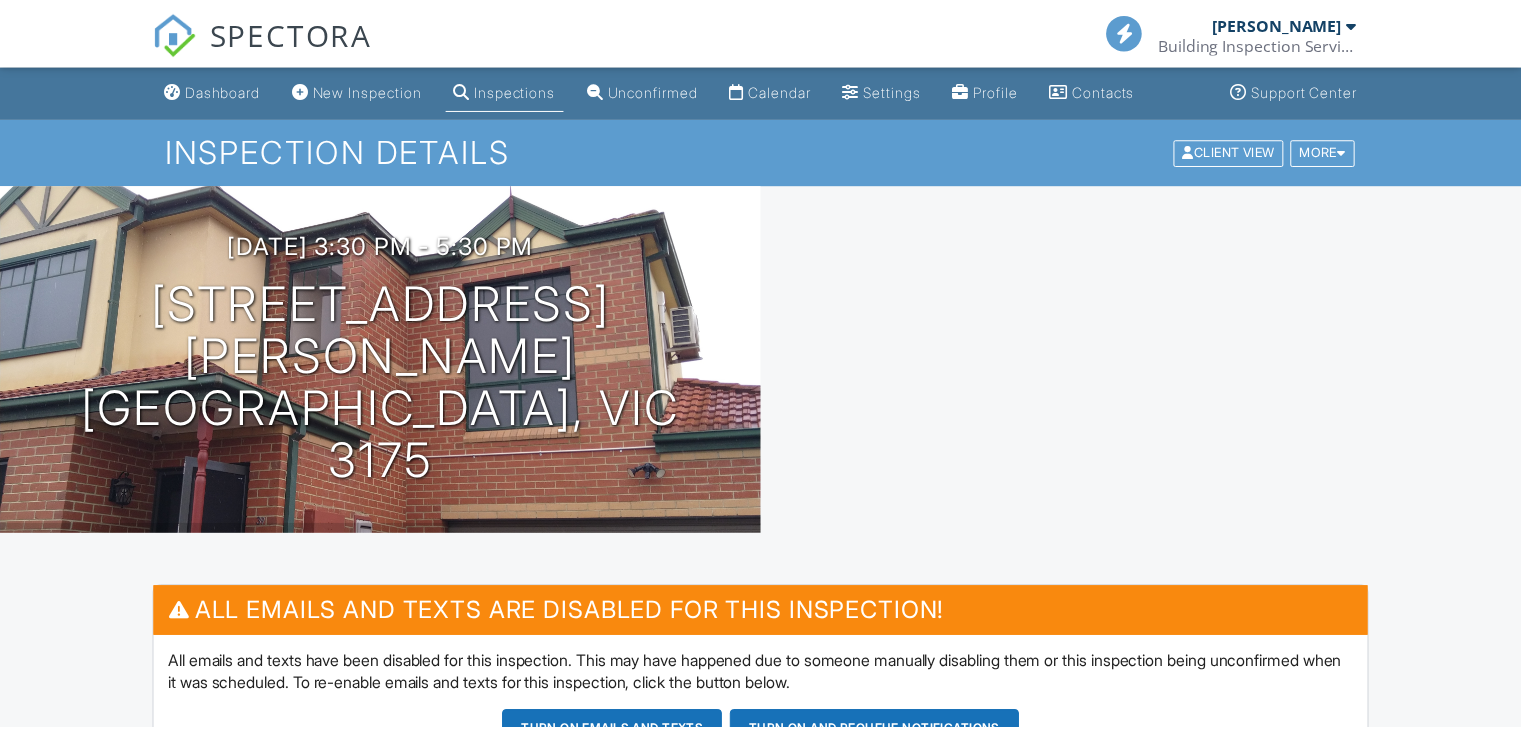 scroll, scrollTop: 0, scrollLeft: 0, axis: both 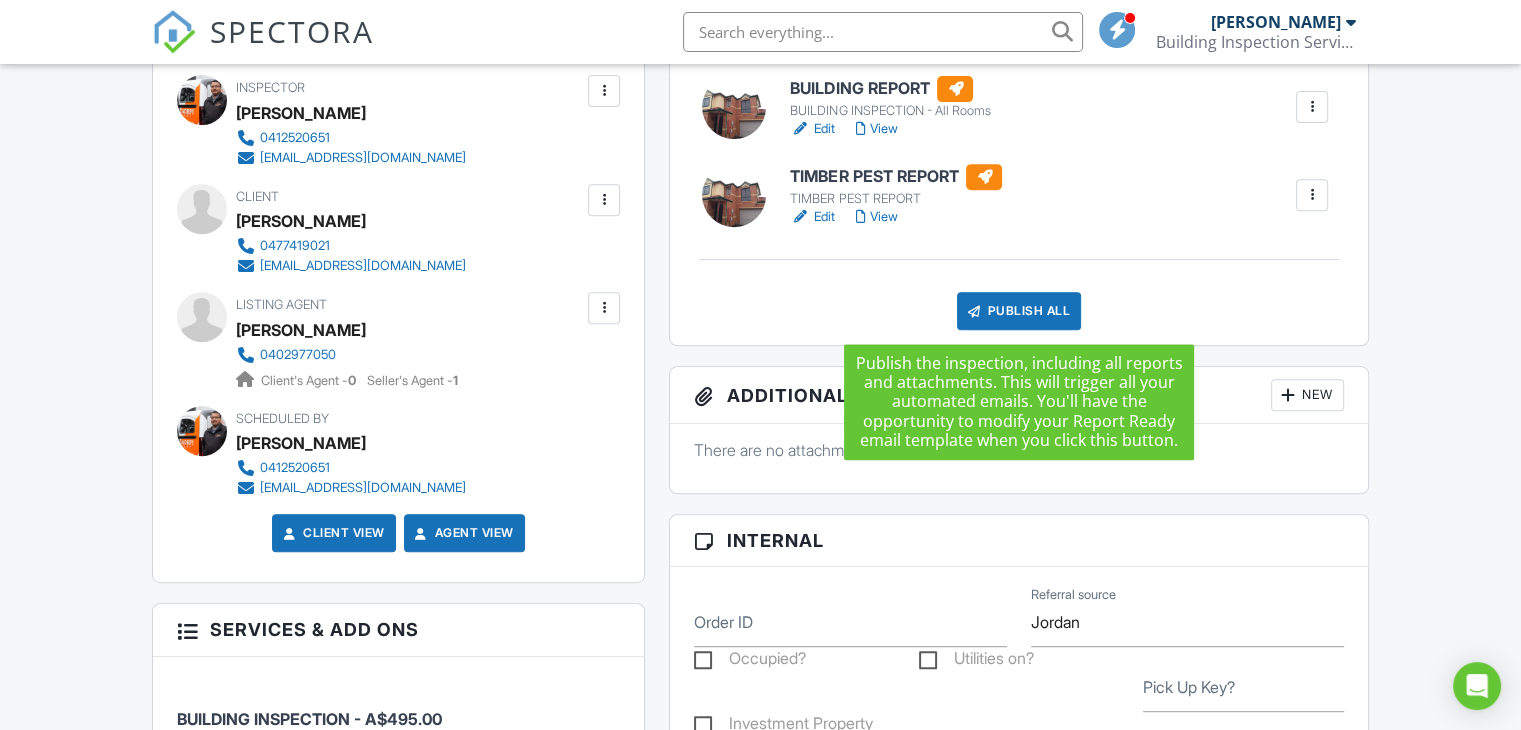 click on "Publish All" at bounding box center (1019, 311) 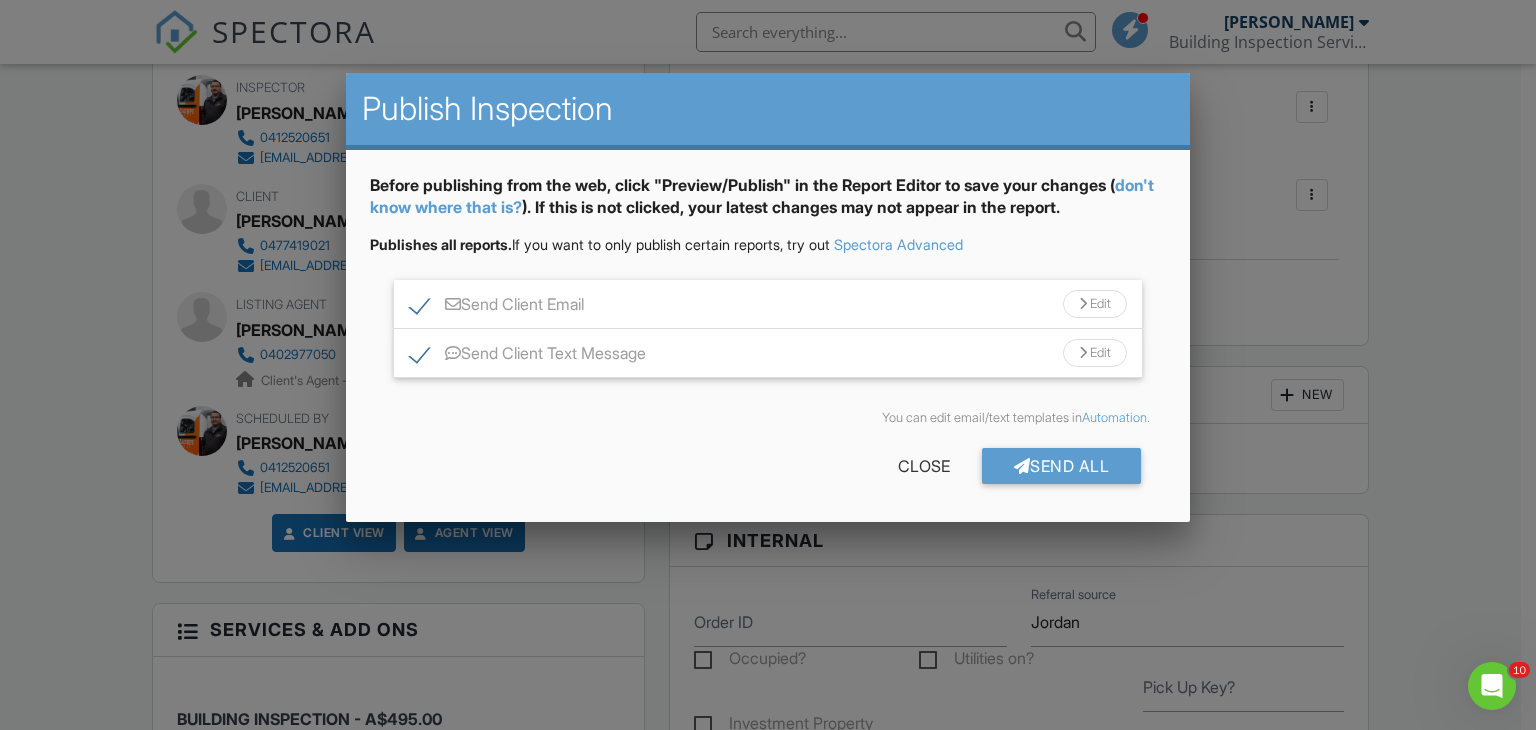 scroll, scrollTop: 0, scrollLeft: 0, axis: both 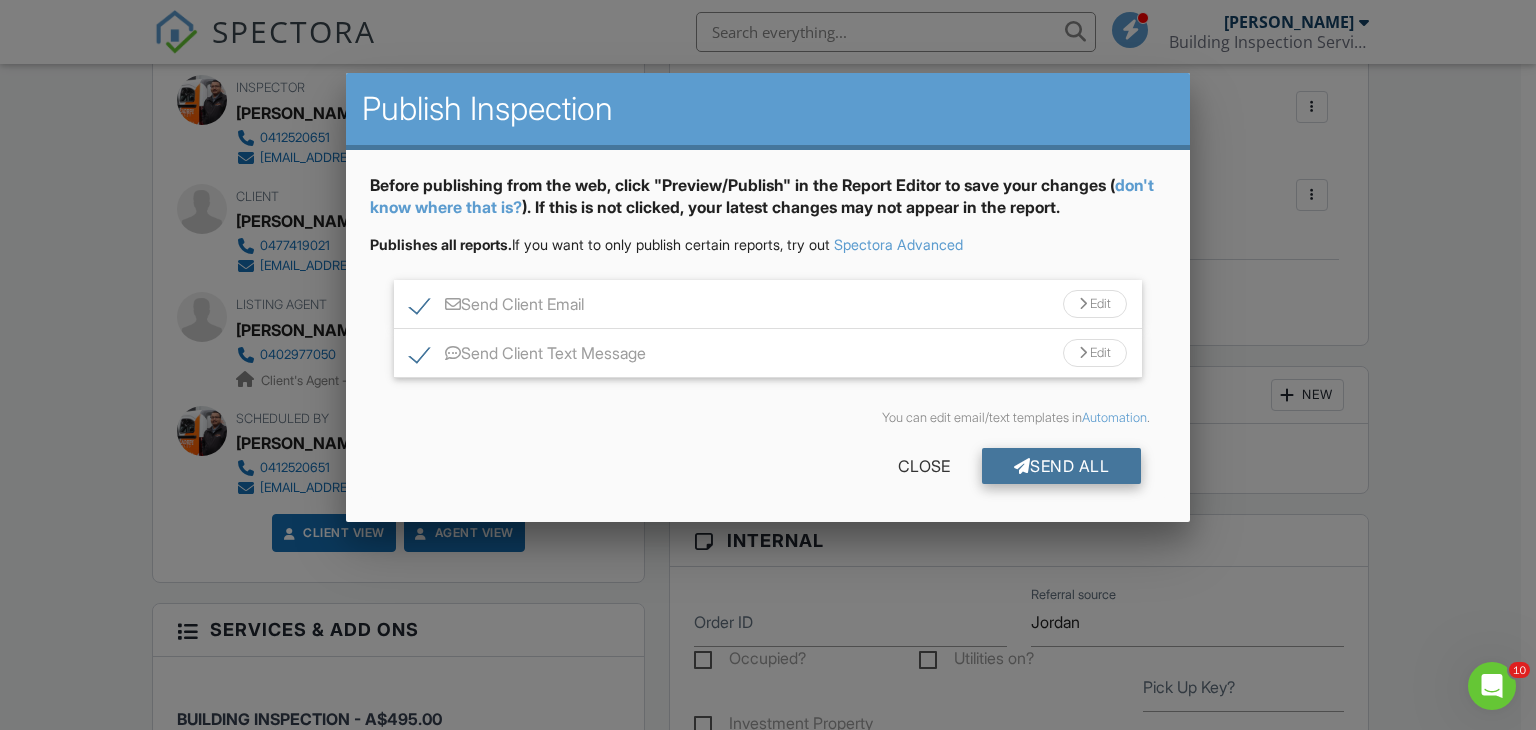 click on "Send All" at bounding box center (1062, 466) 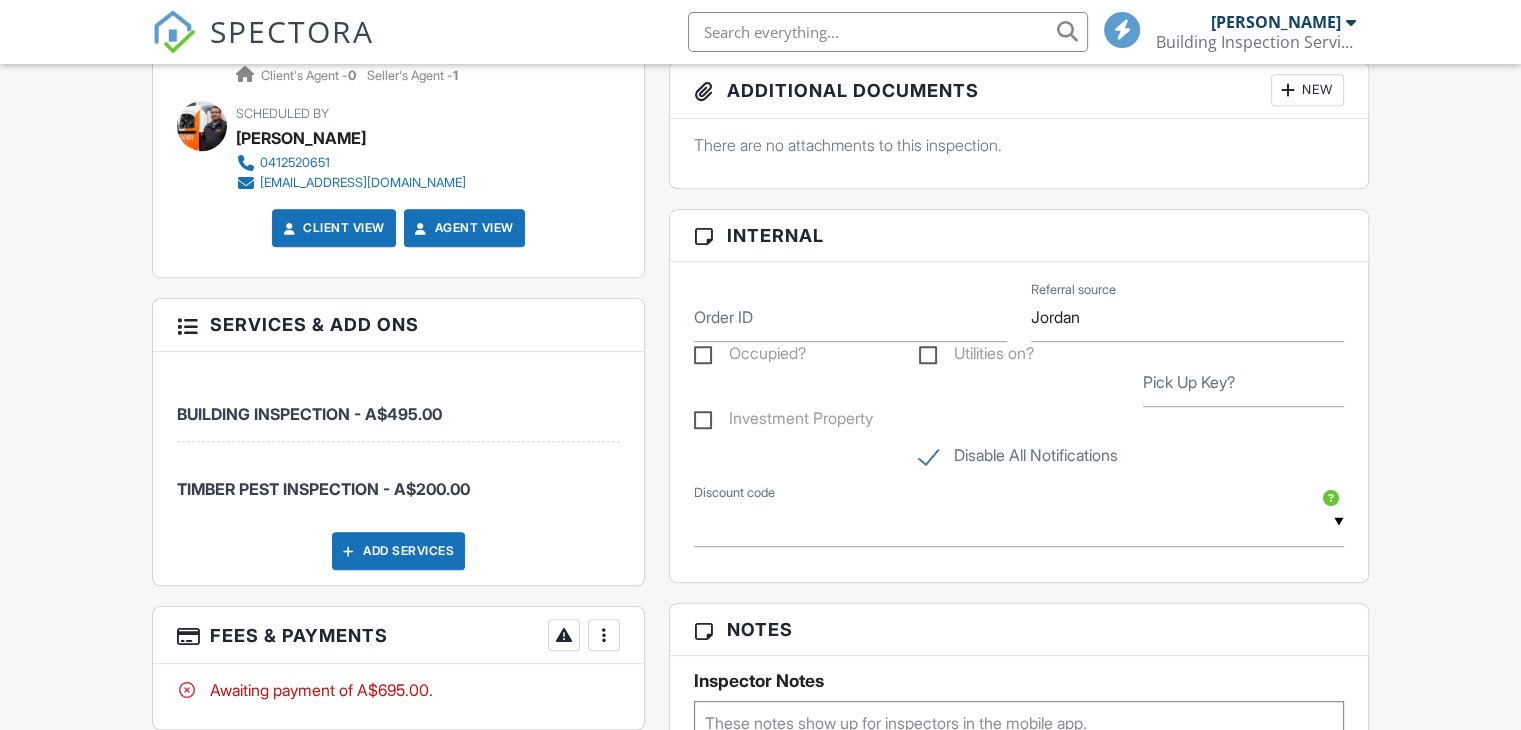 scroll, scrollTop: 1280, scrollLeft: 0, axis: vertical 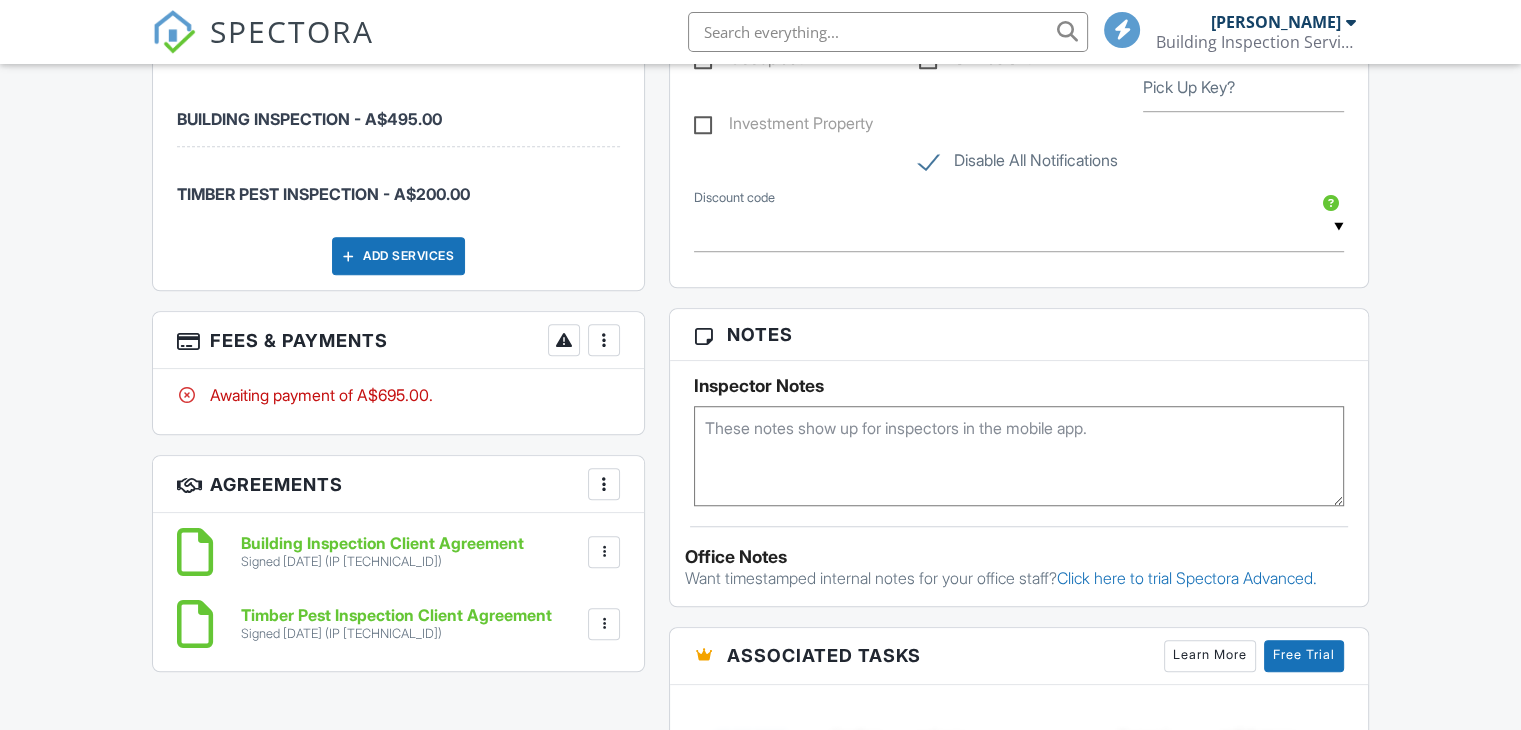click at bounding box center (604, 340) 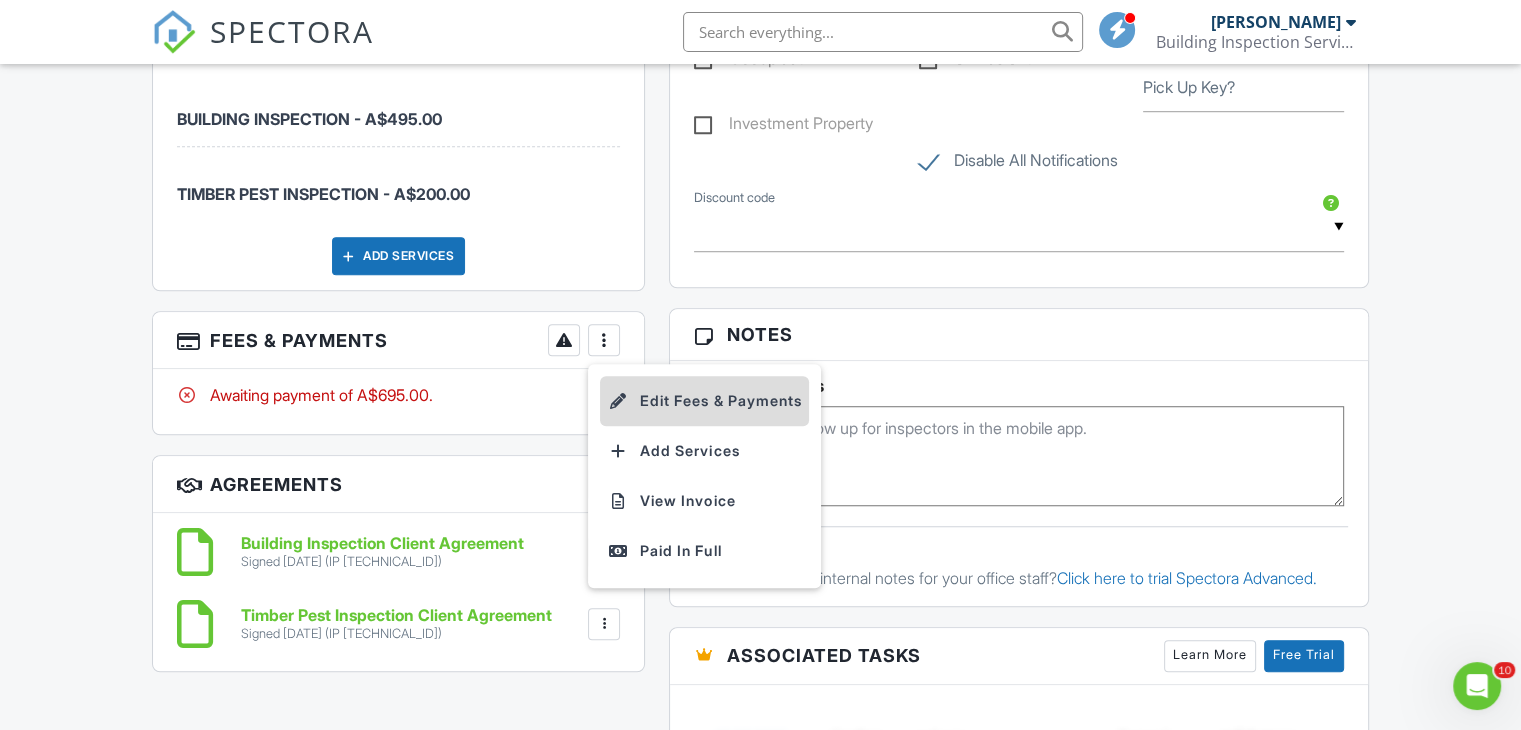 scroll, scrollTop: 0, scrollLeft: 0, axis: both 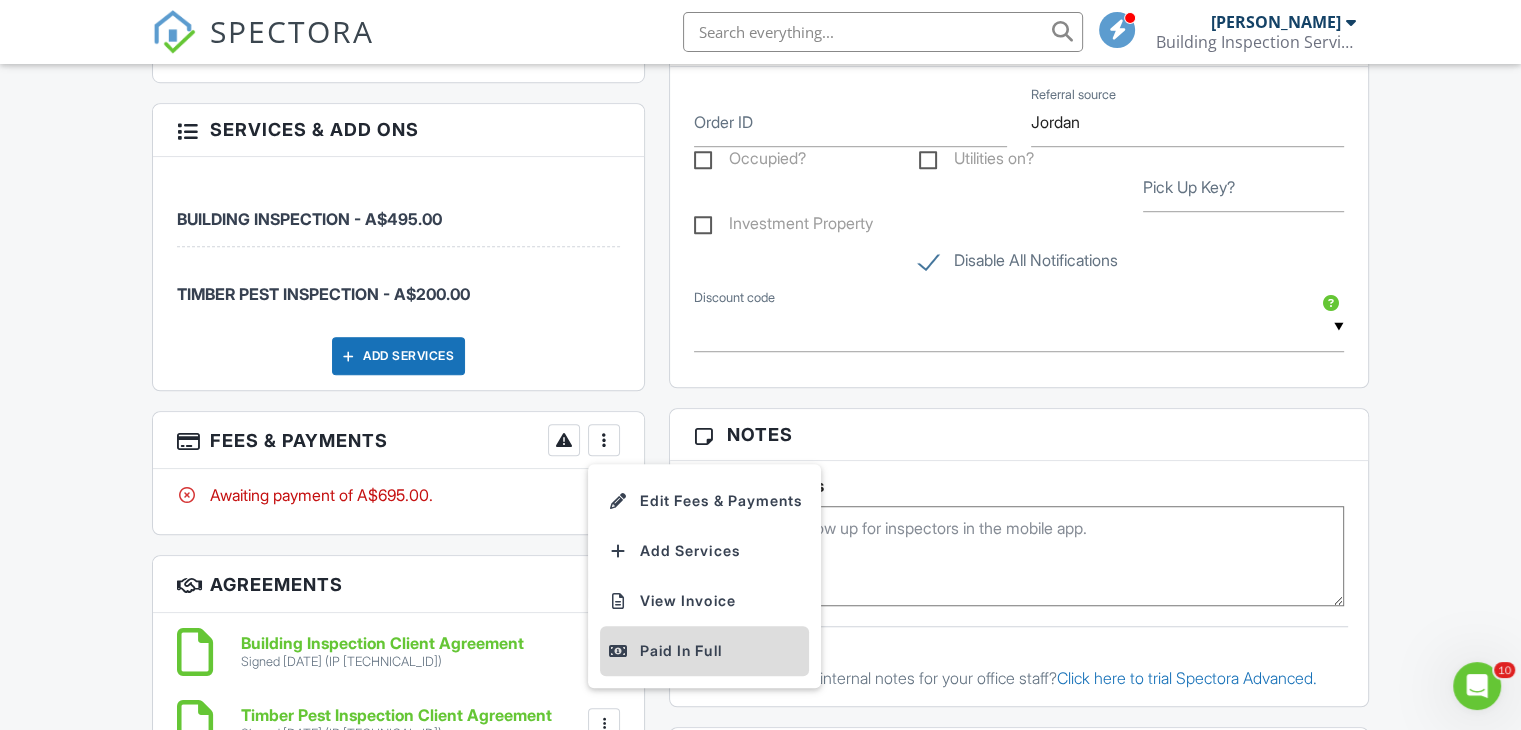 click on "Paid In Full" at bounding box center (704, 651) 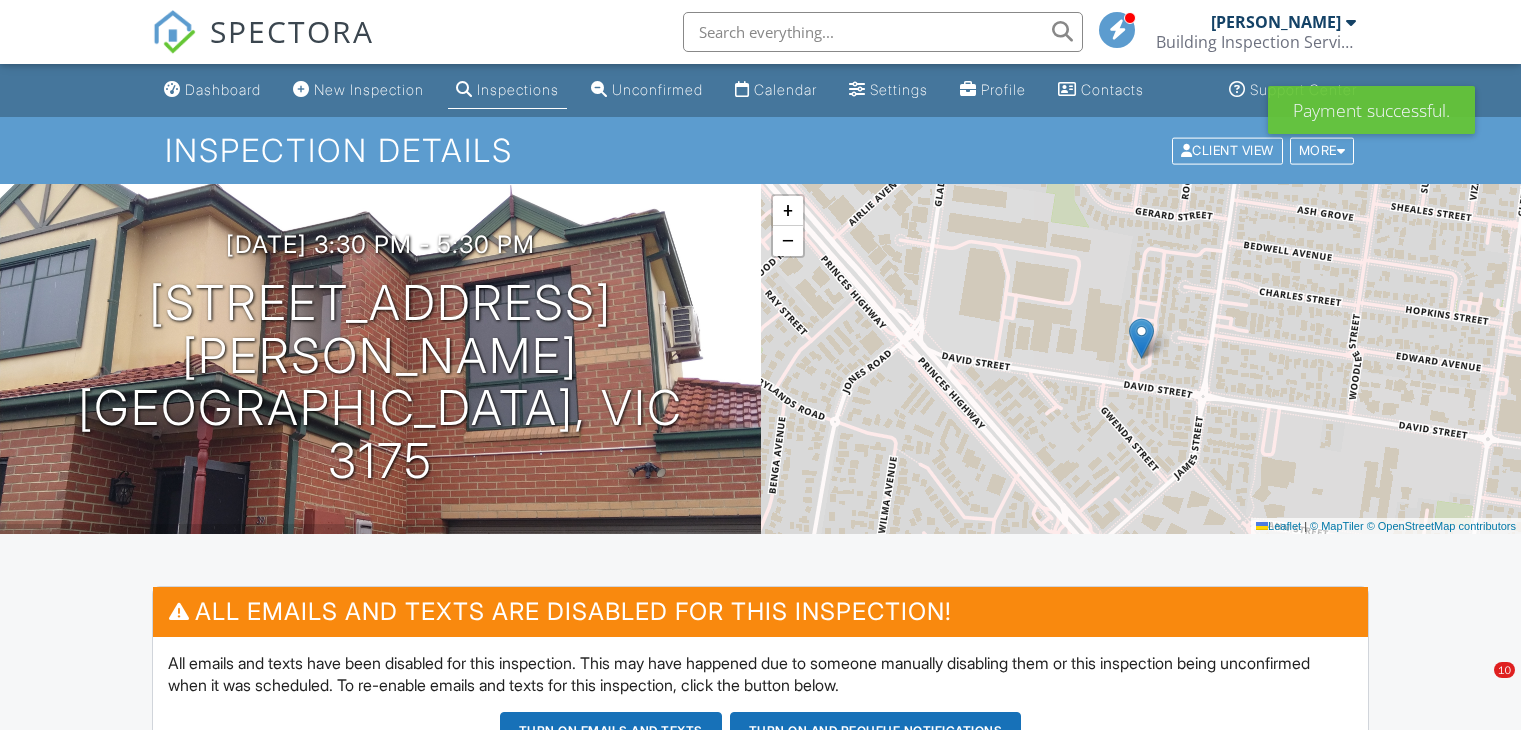 scroll, scrollTop: 0, scrollLeft: 0, axis: both 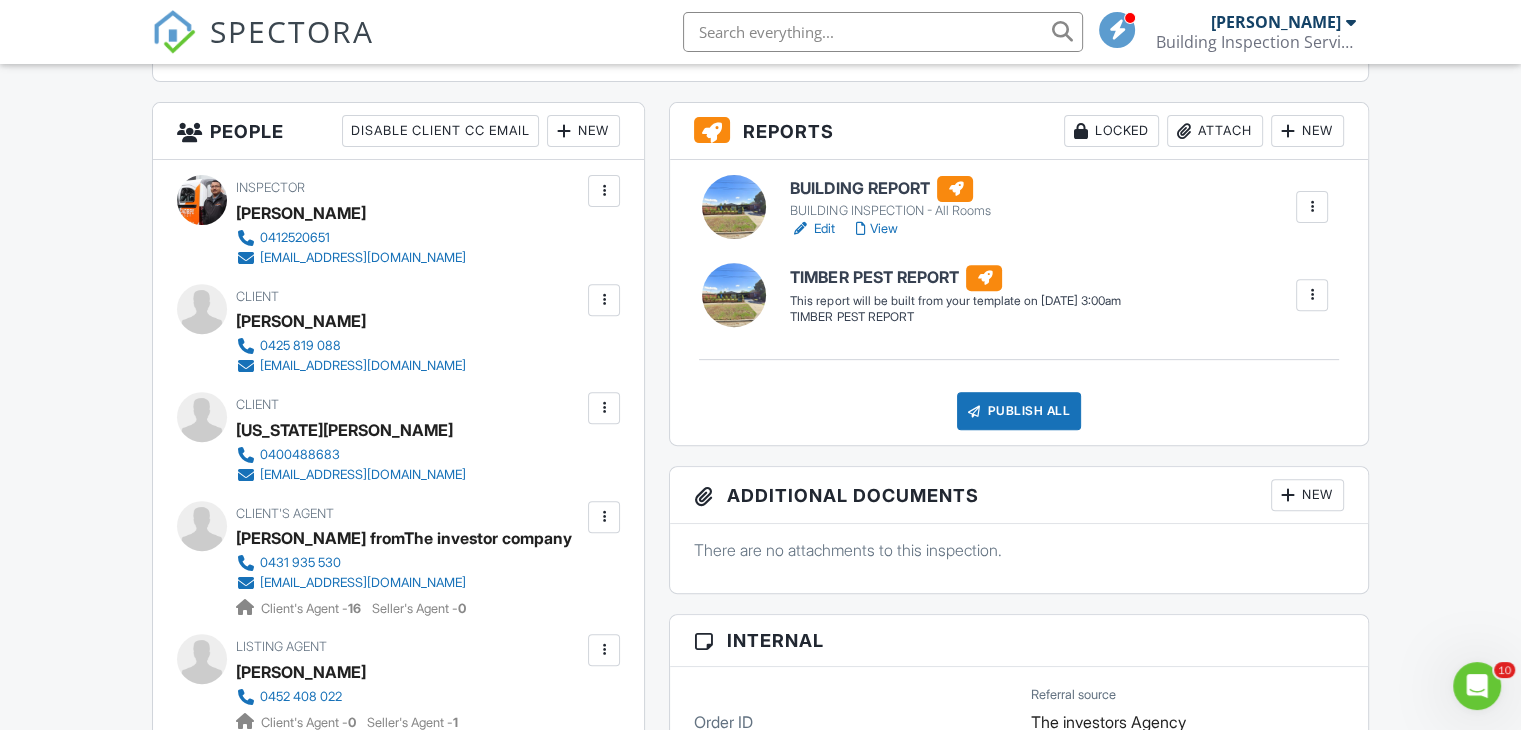 click on "Edit" at bounding box center [812, 229] 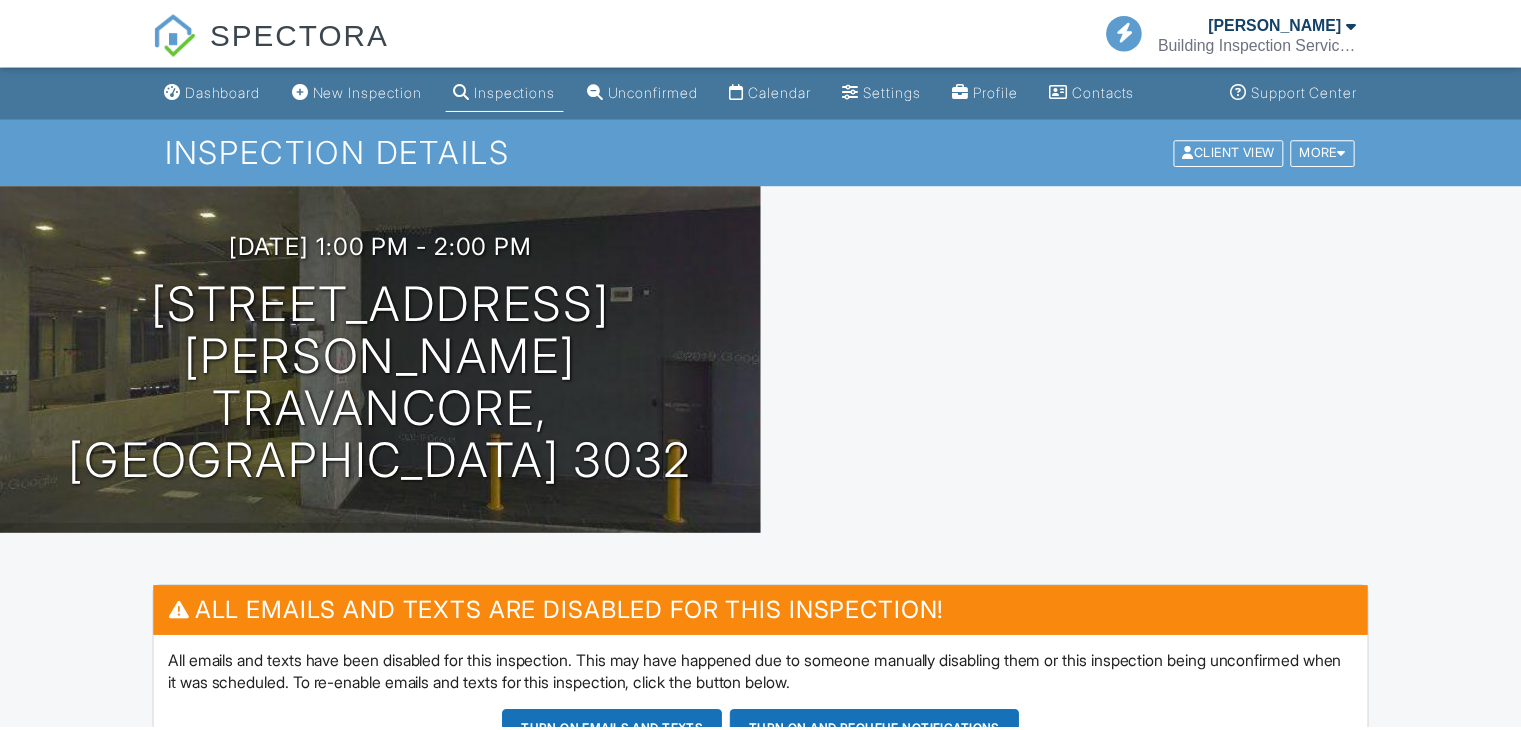 scroll, scrollTop: 0, scrollLeft: 0, axis: both 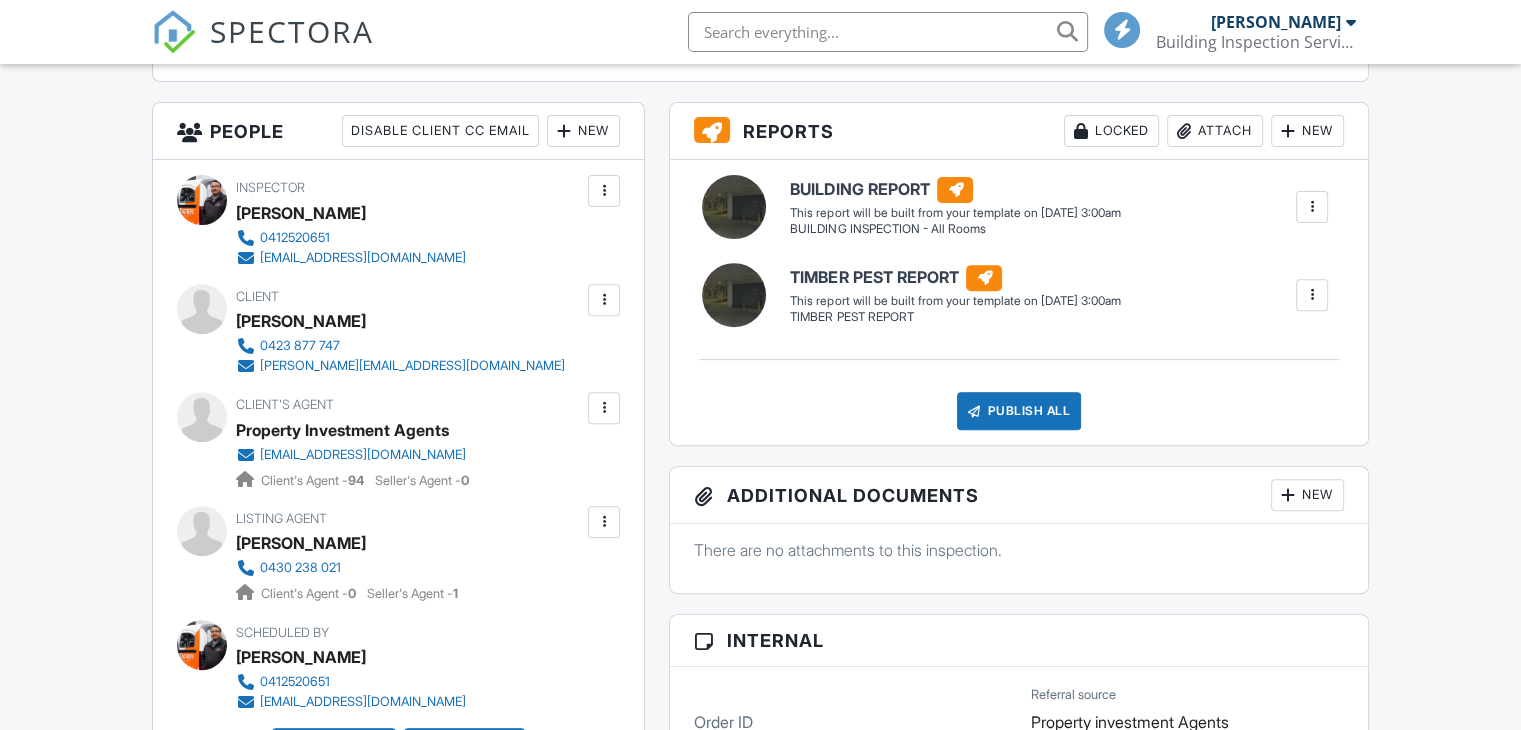 click at bounding box center (1312, 207) 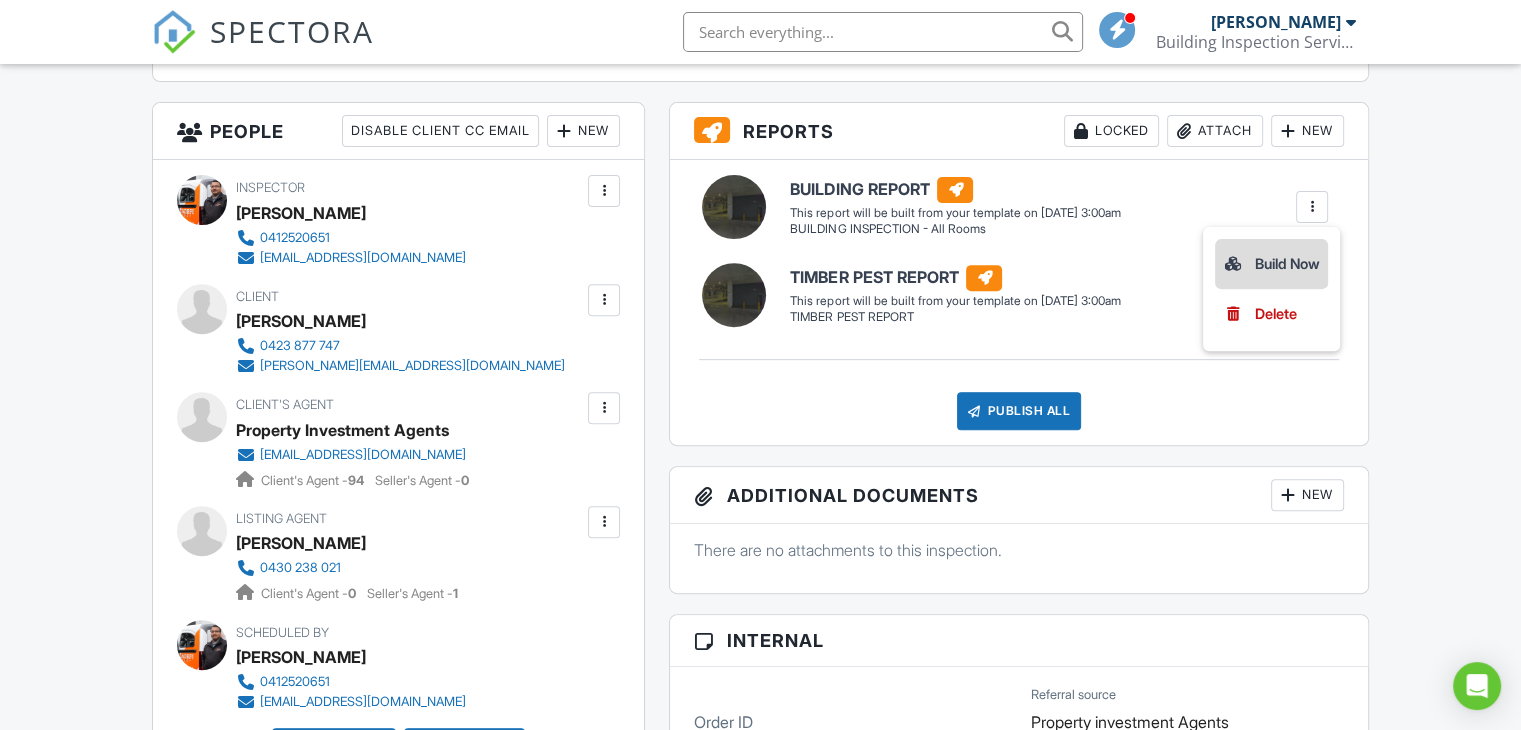 click on "Build Now" at bounding box center (1271, 264) 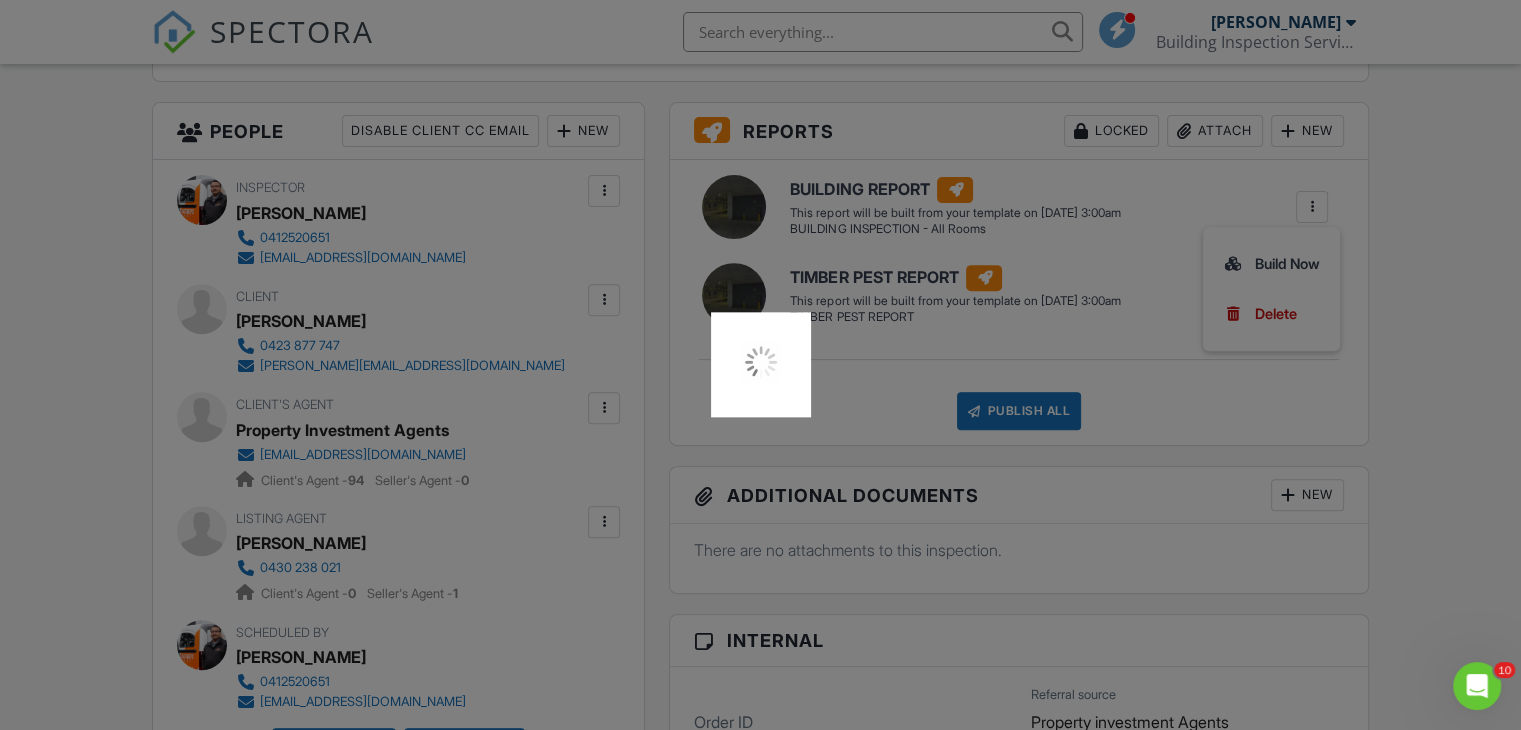 scroll, scrollTop: 0, scrollLeft: 0, axis: both 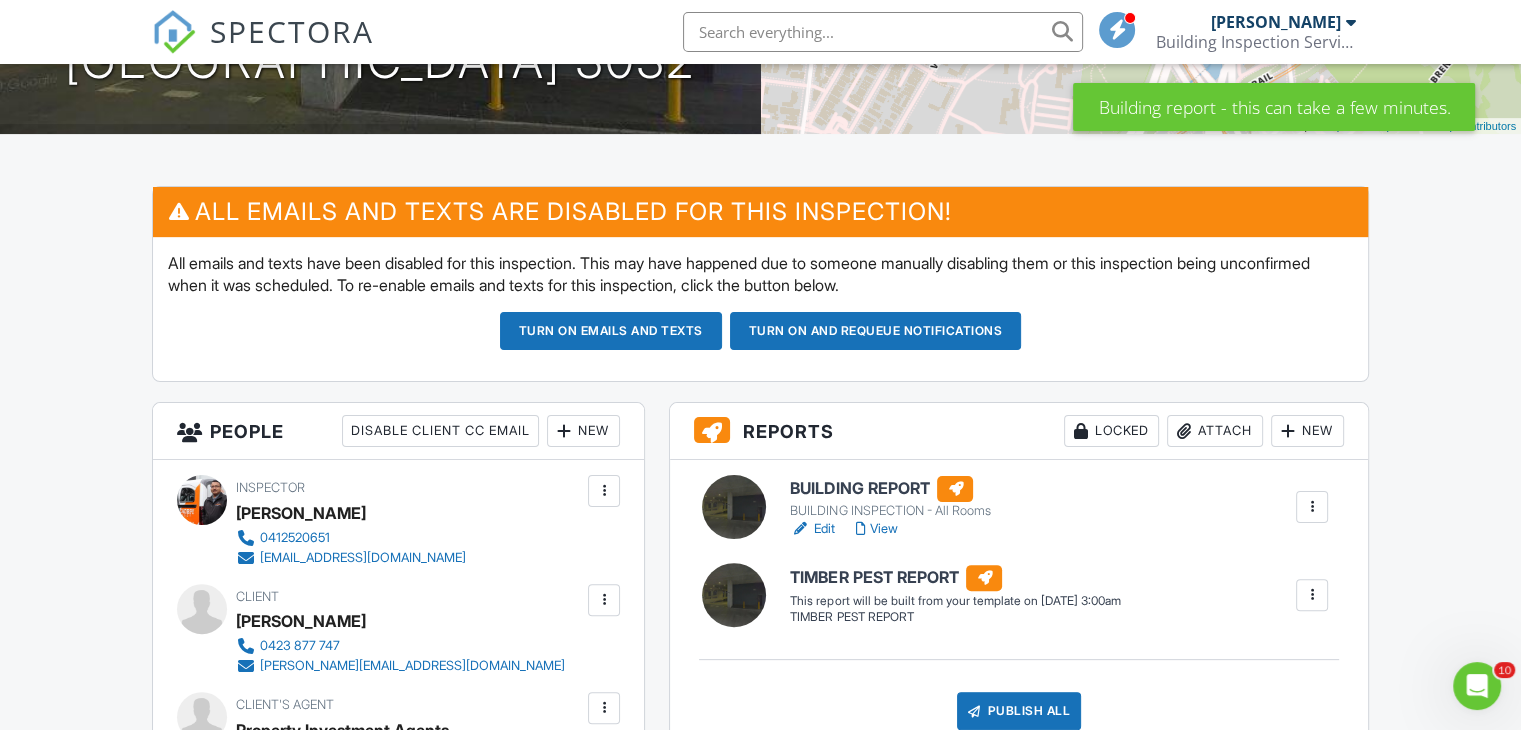 click on "Edit" at bounding box center (812, 529) 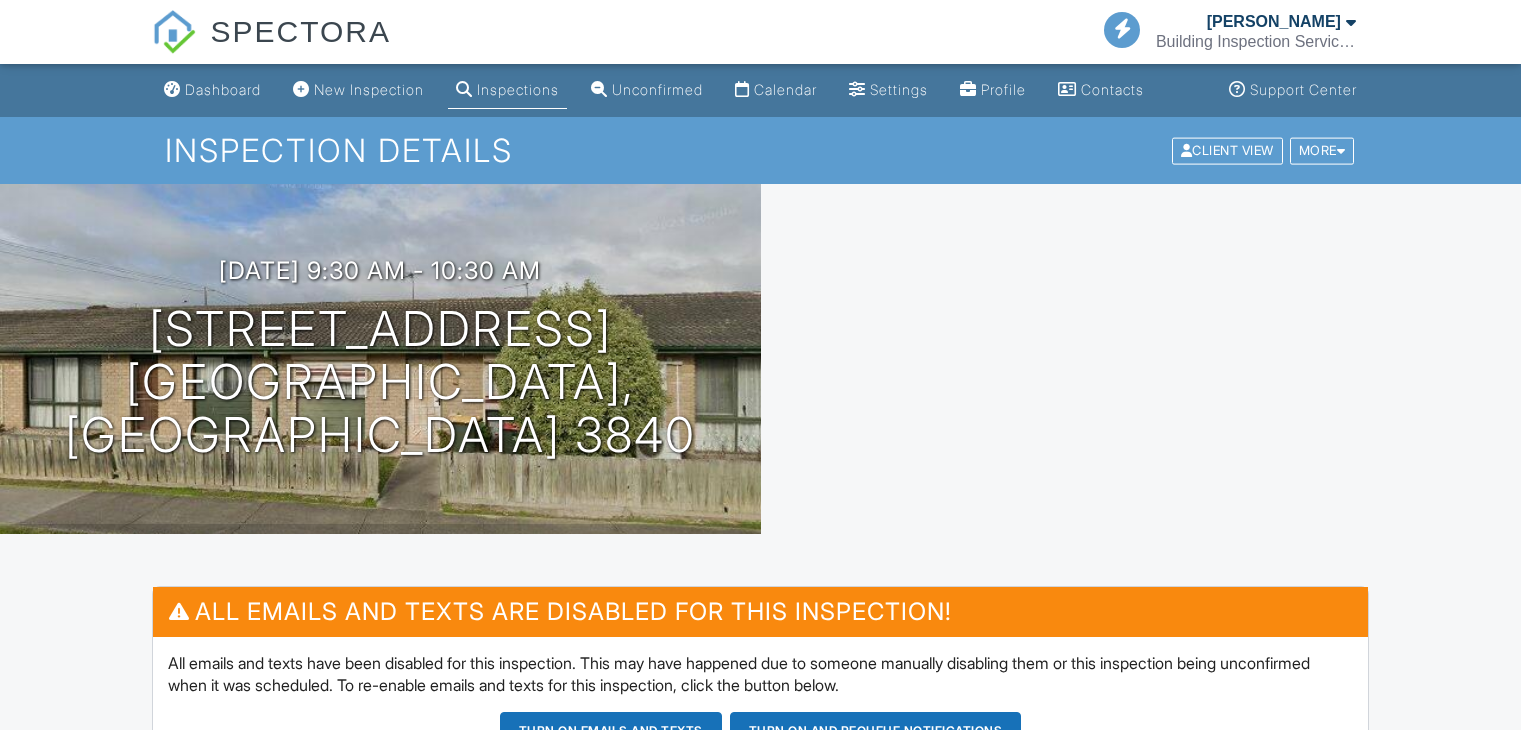 scroll, scrollTop: 0, scrollLeft: 0, axis: both 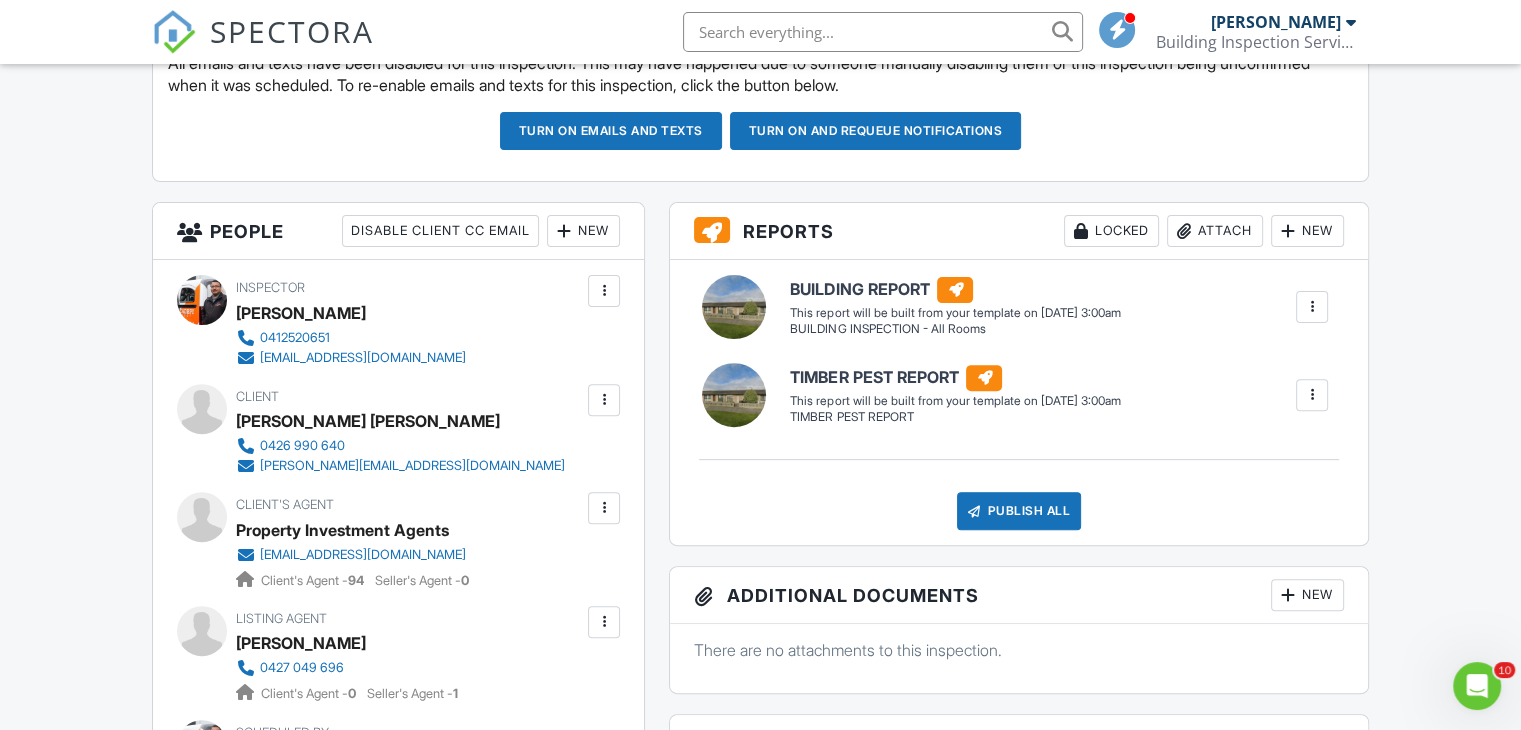click at bounding box center [1312, 307] 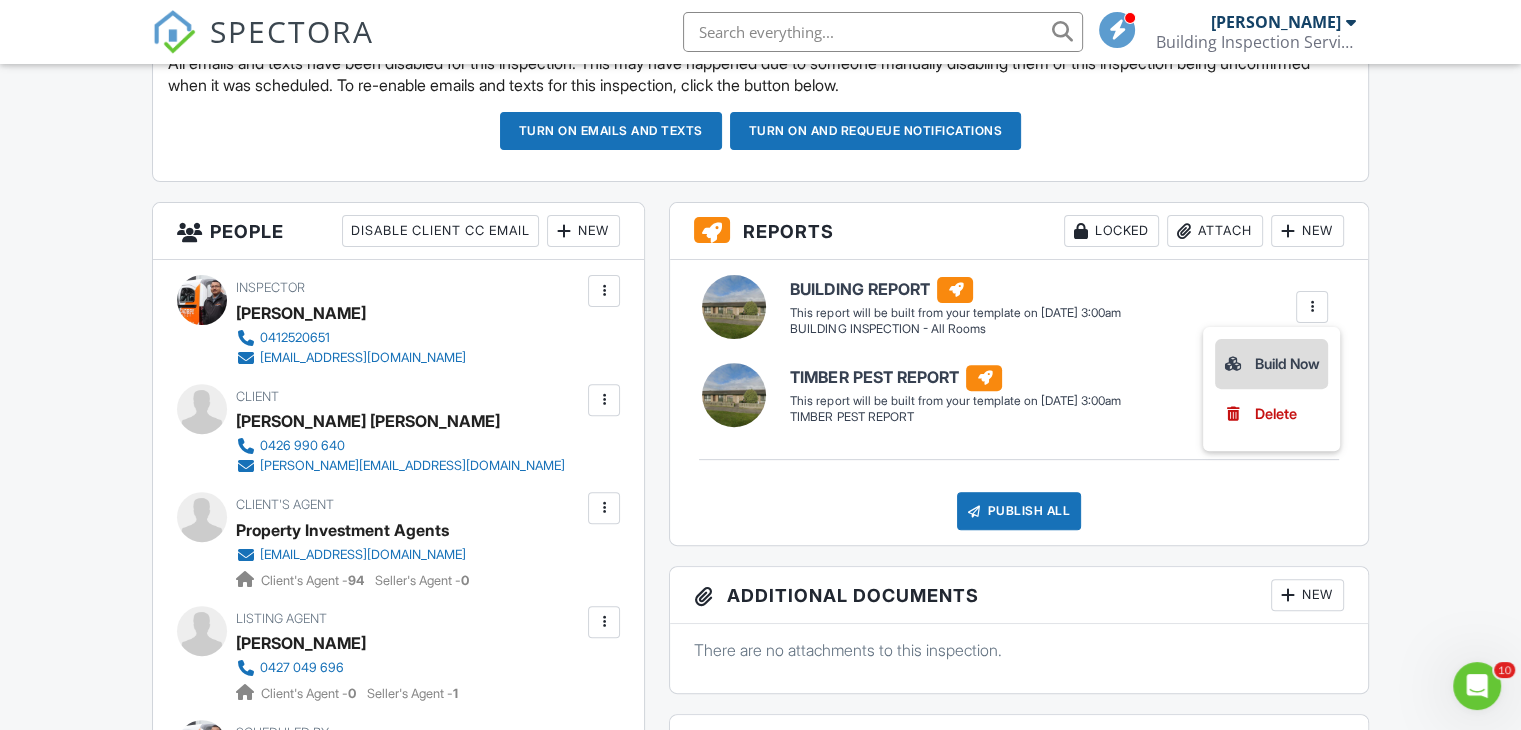 click on "Build Now" at bounding box center (1271, 364) 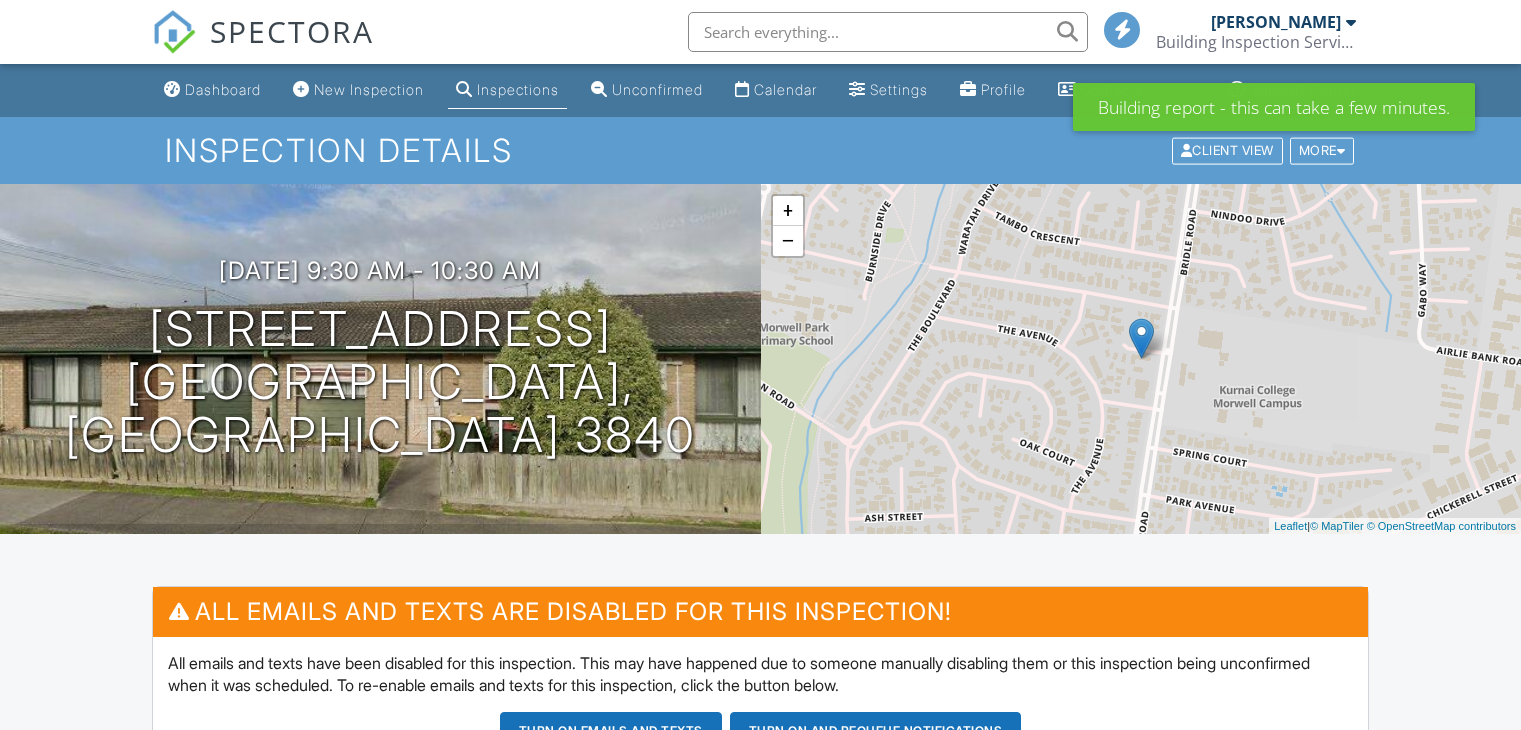 scroll, scrollTop: 0, scrollLeft: 0, axis: both 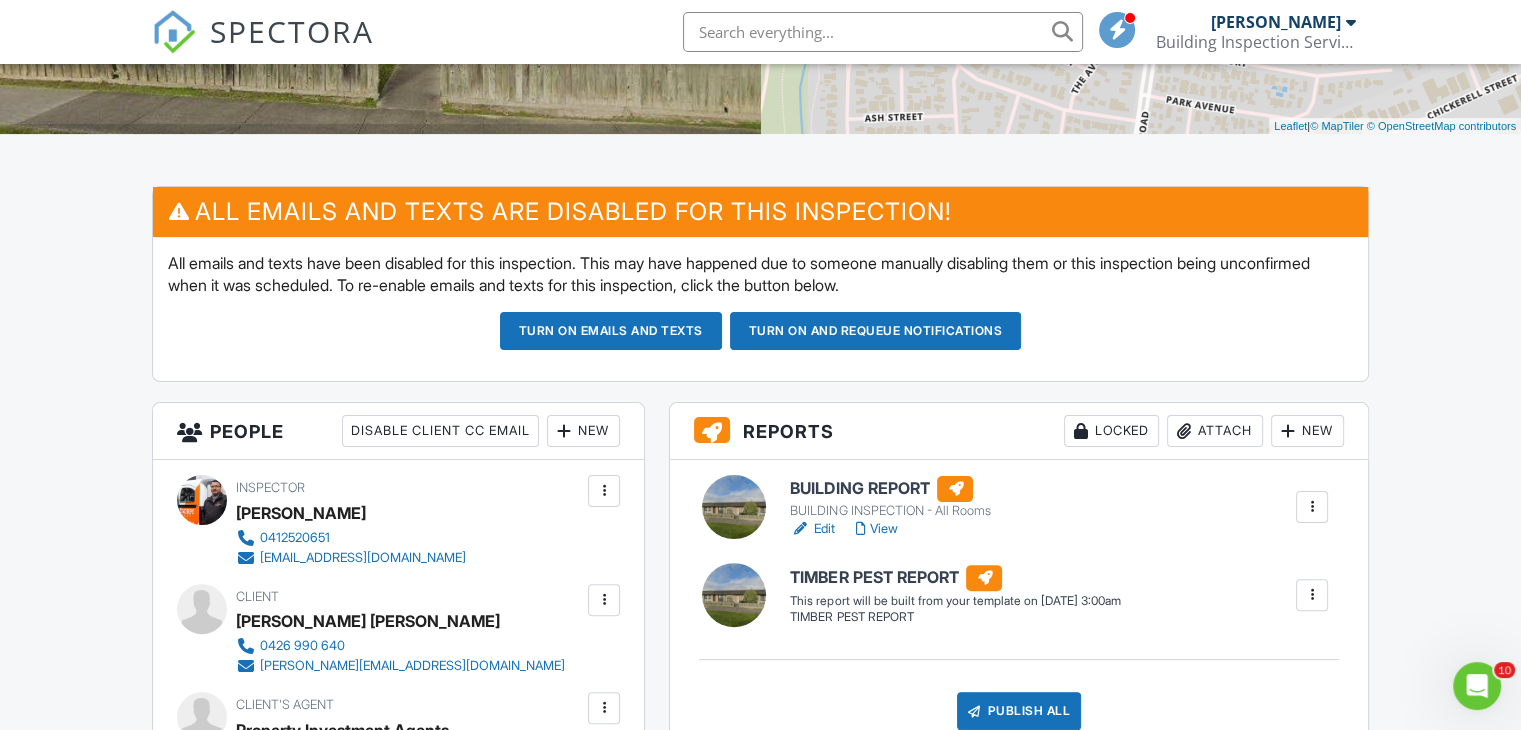 click on "Edit" at bounding box center (812, 529) 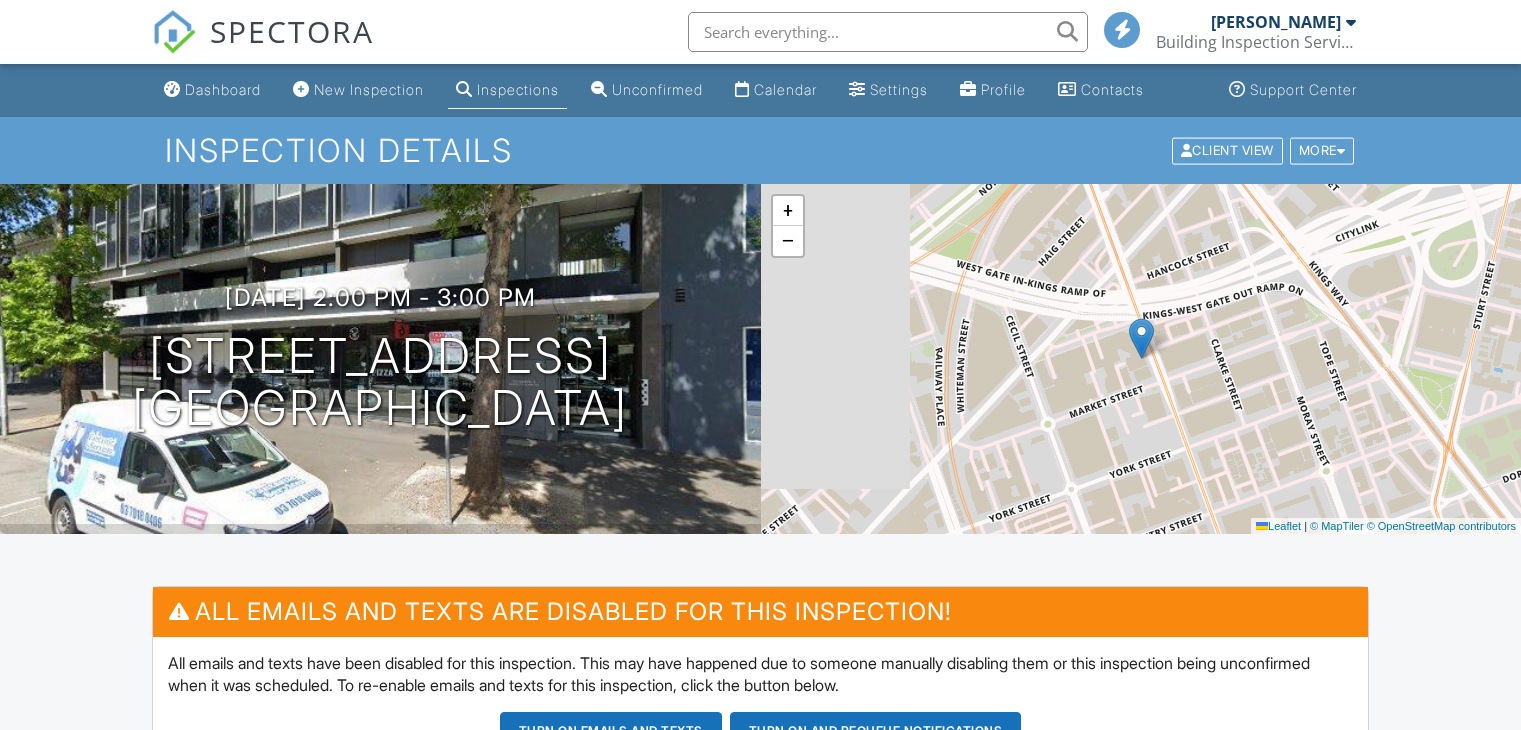 scroll, scrollTop: 0, scrollLeft: 0, axis: both 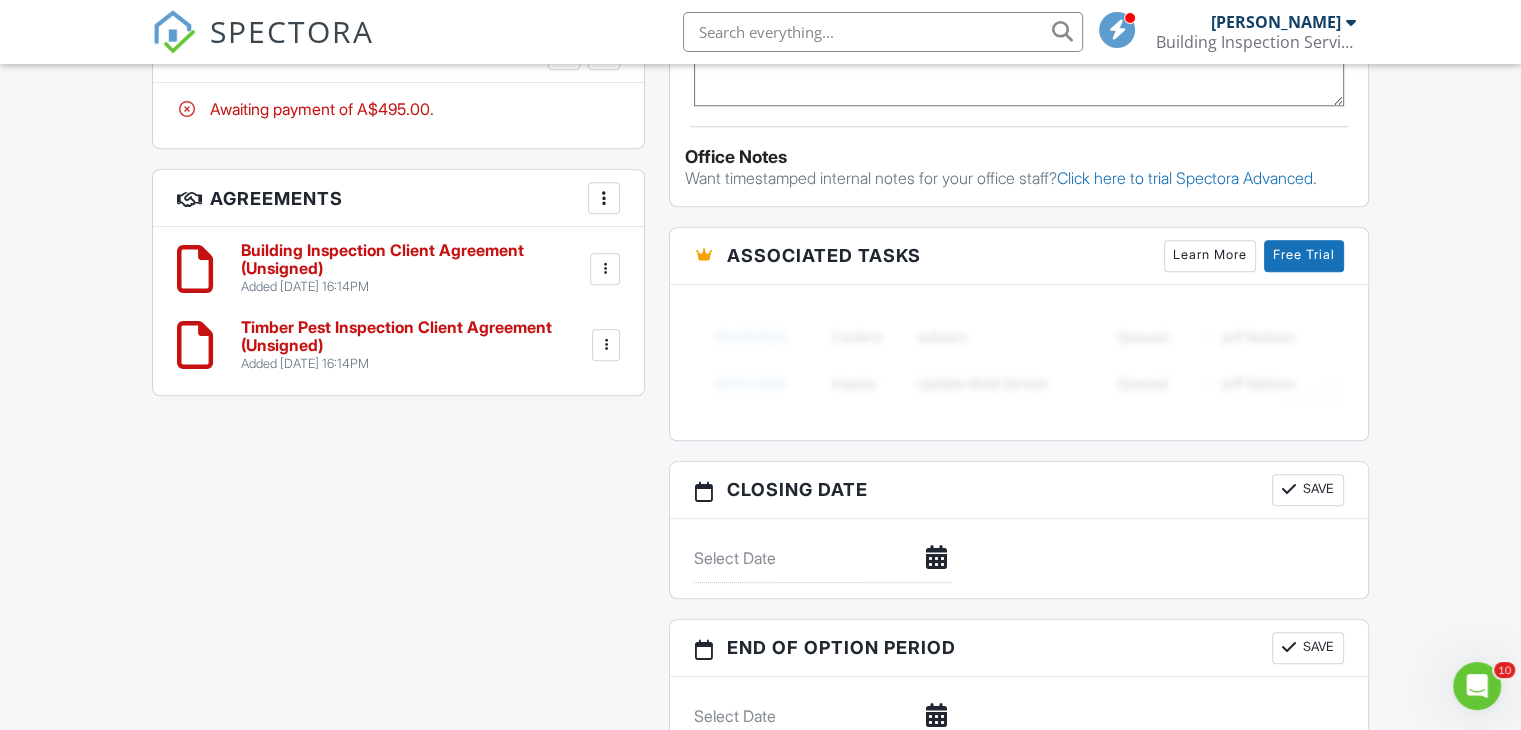 click on "Building Inspection Client Agreement
(Unsigned)" at bounding box center (413, 259) 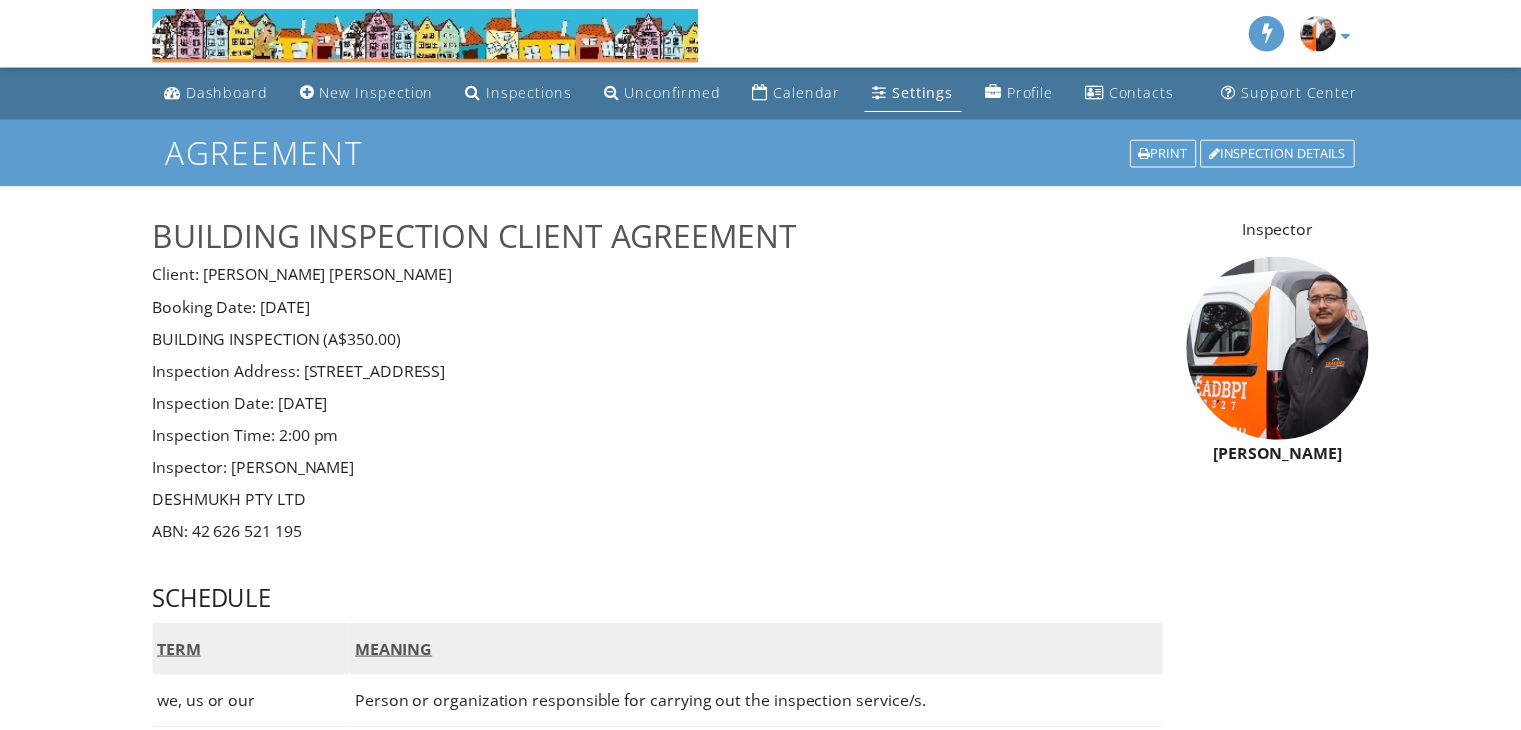 scroll, scrollTop: 0, scrollLeft: 0, axis: both 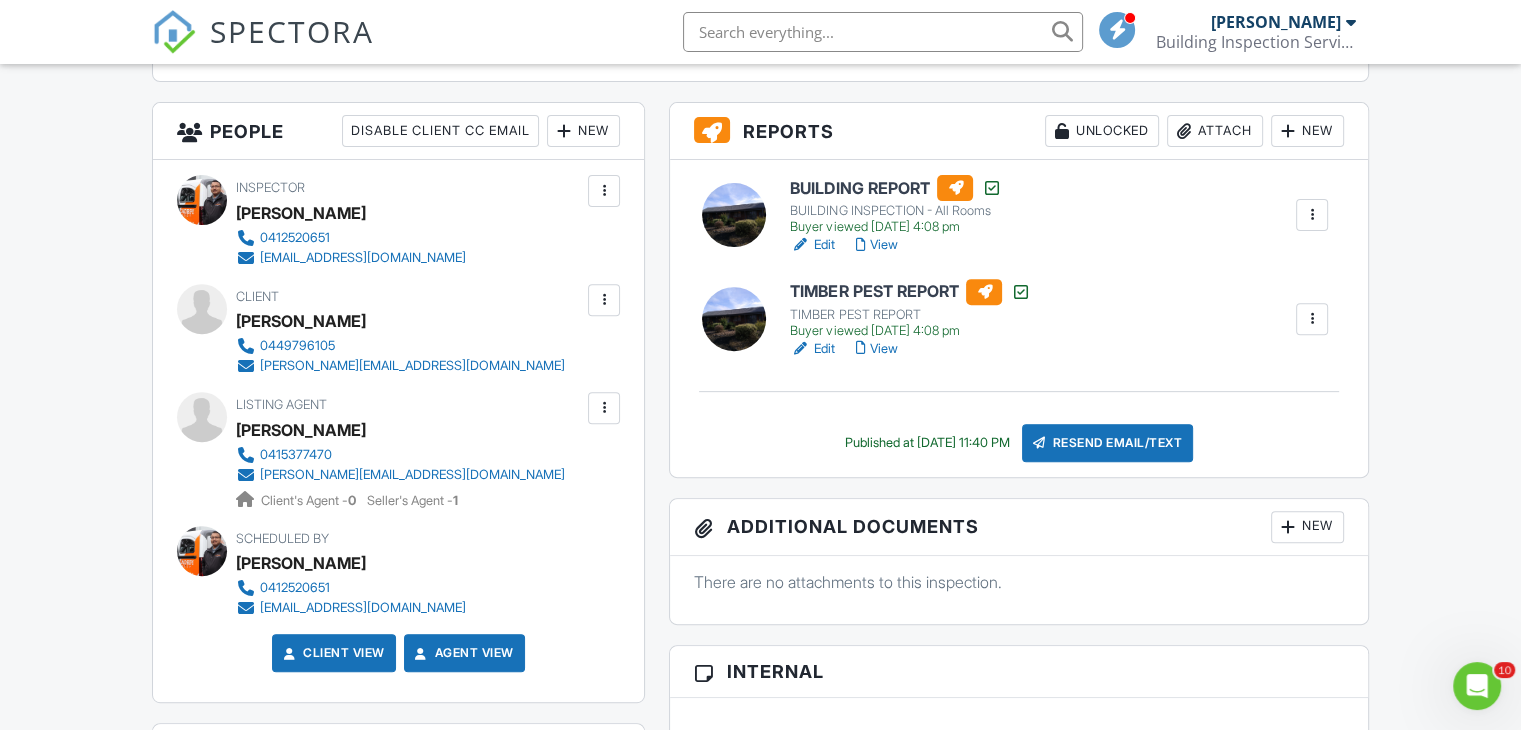 click on "View" at bounding box center (876, 245) 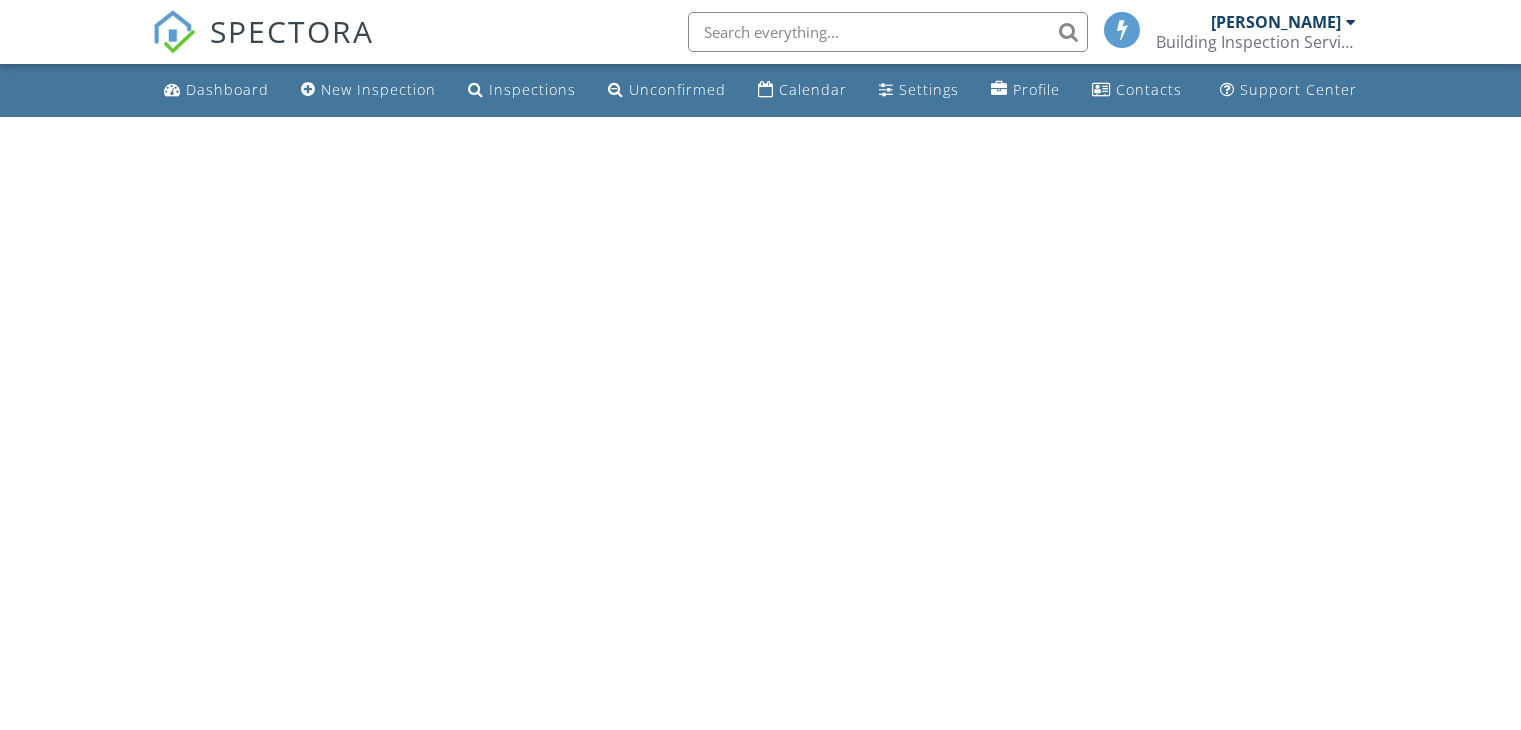 scroll, scrollTop: 0, scrollLeft: 0, axis: both 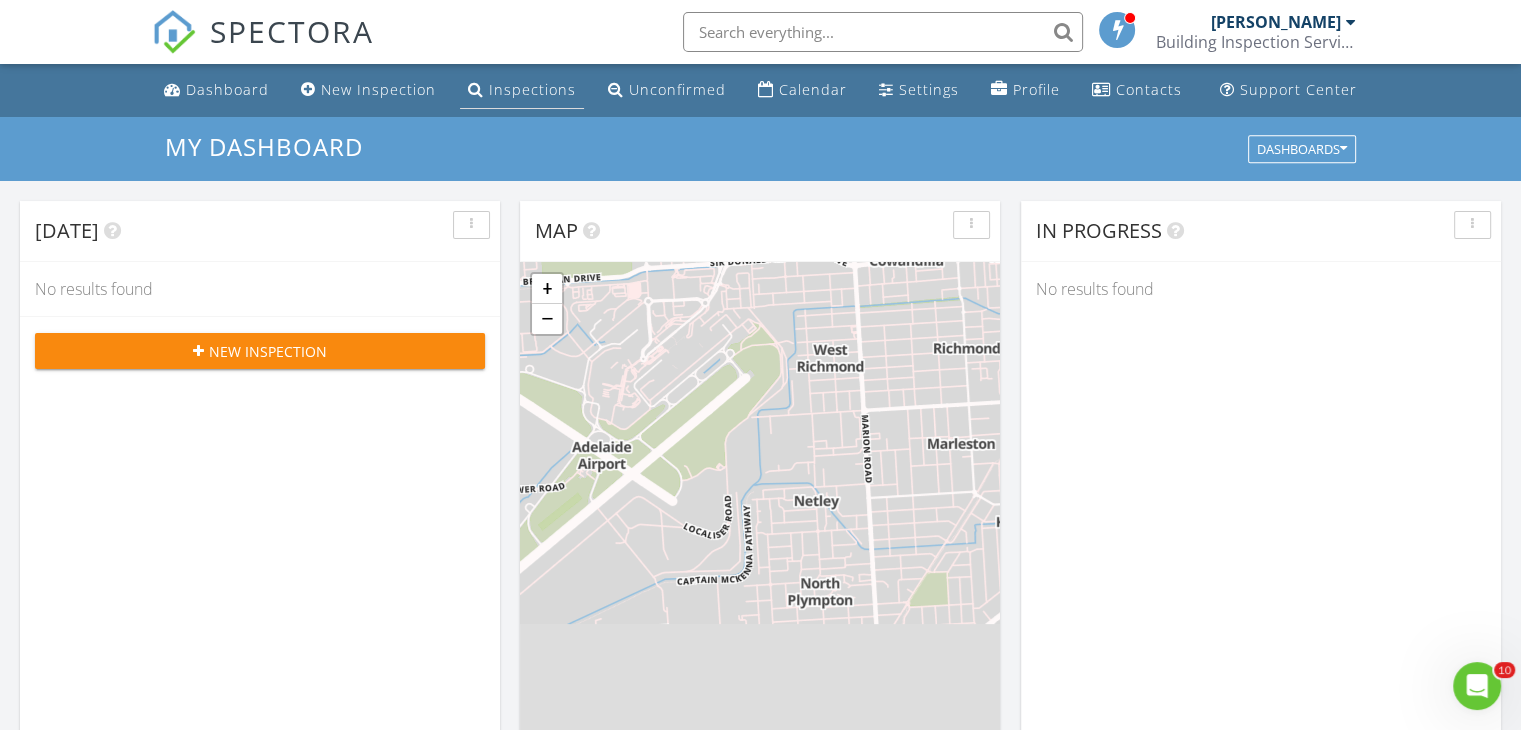 click on "Inspections" at bounding box center (532, 89) 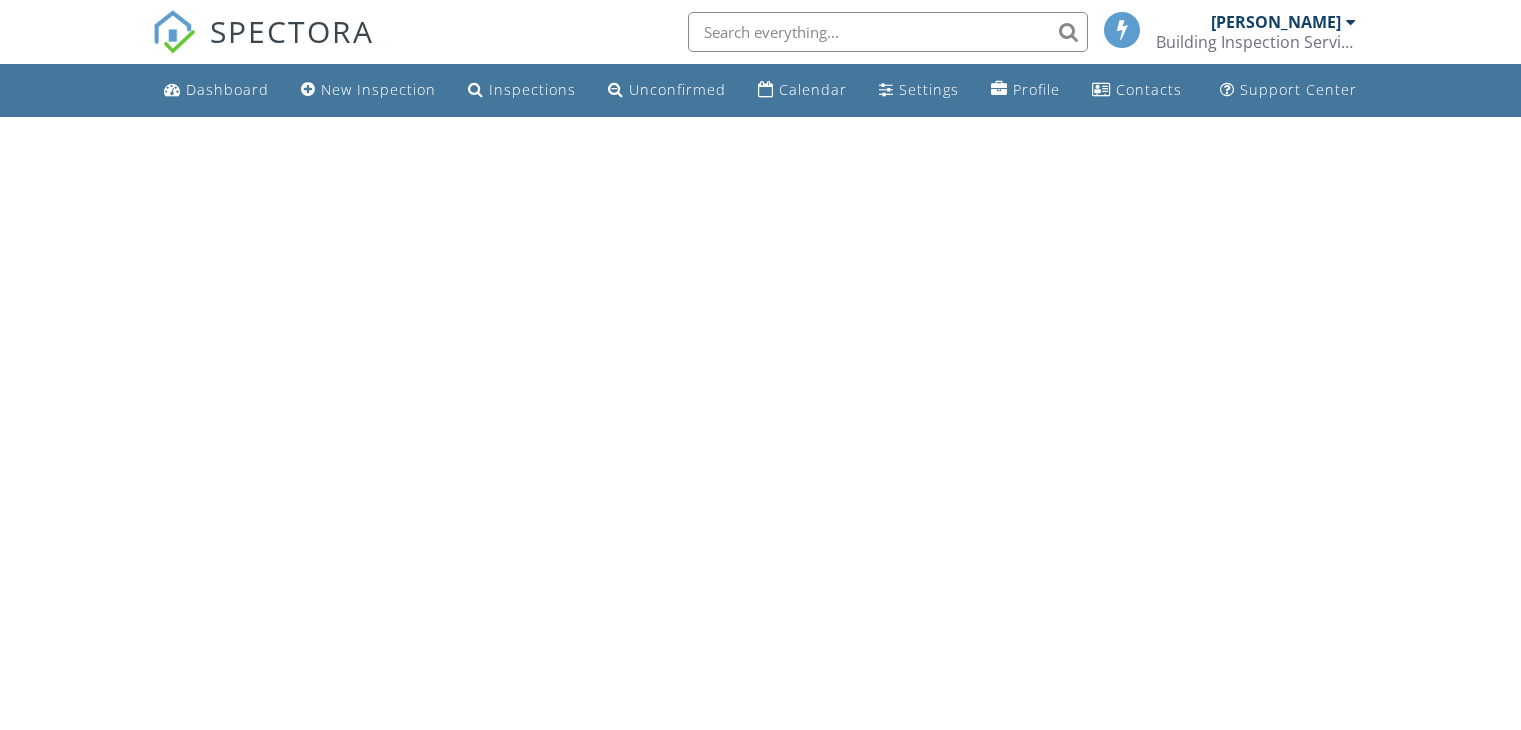 scroll, scrollTop: 0, scrollLeft: 0, axis: both 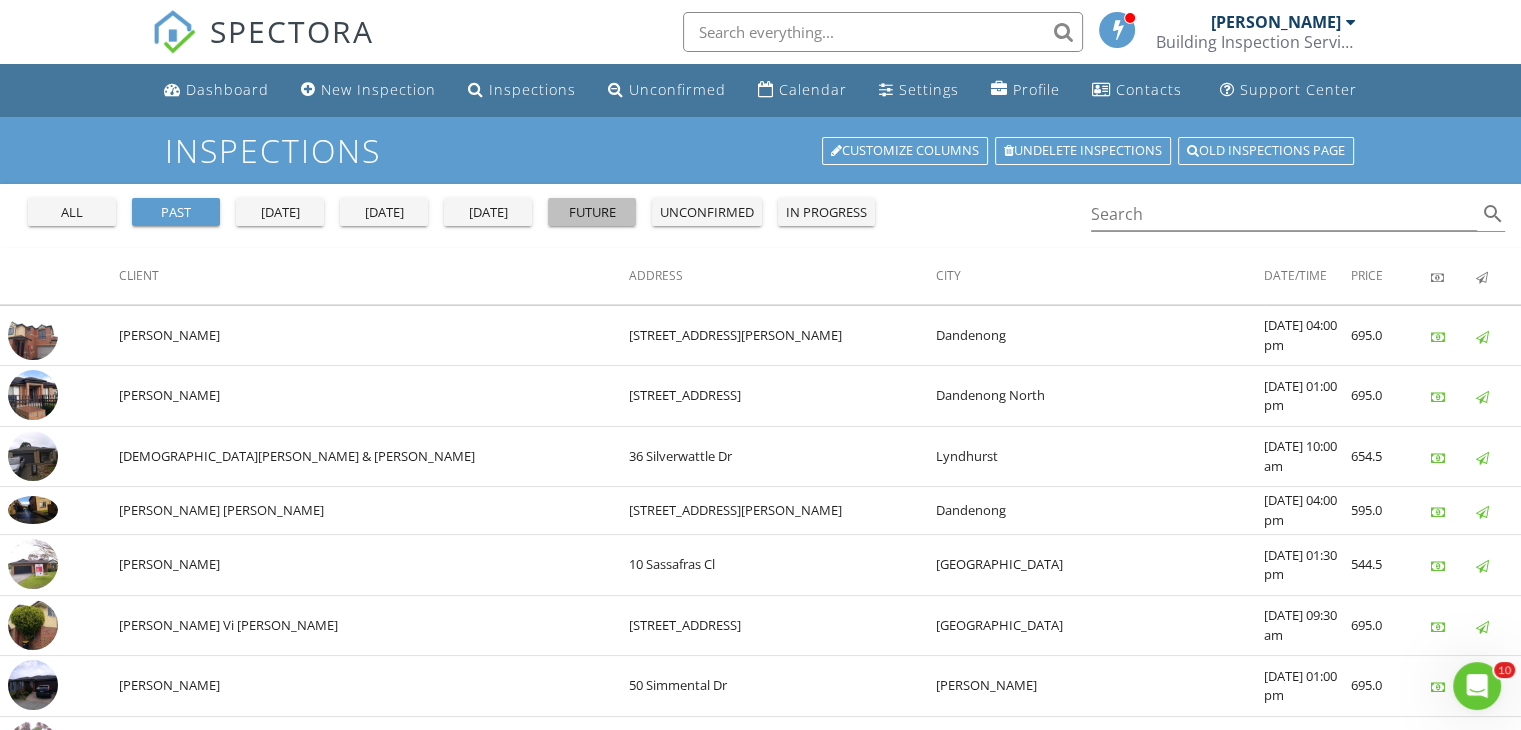 click on "future" at bounding box center (592, 213) 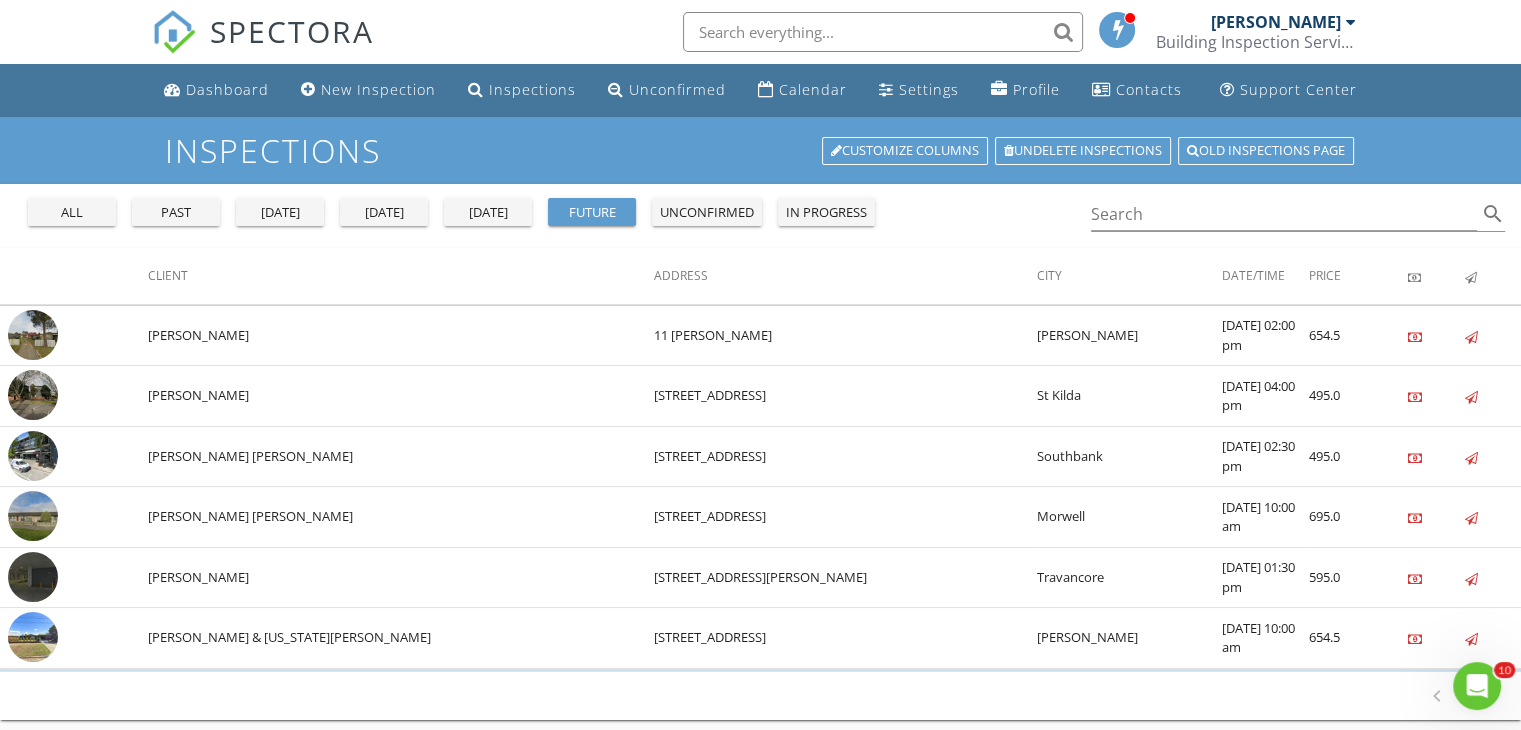 click on "yesterday" at bounding box center (280, 213) 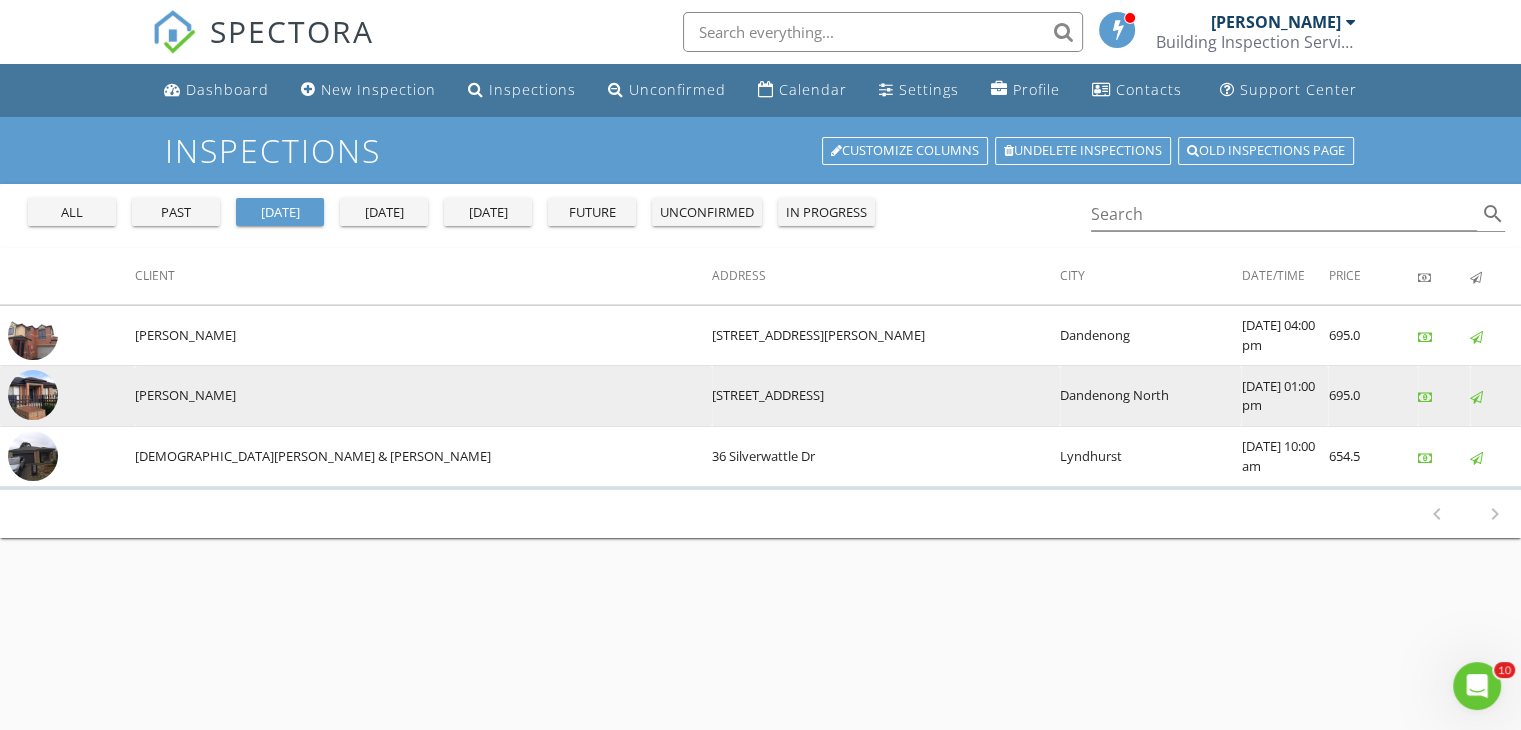 click at bounding box center (33, 395) 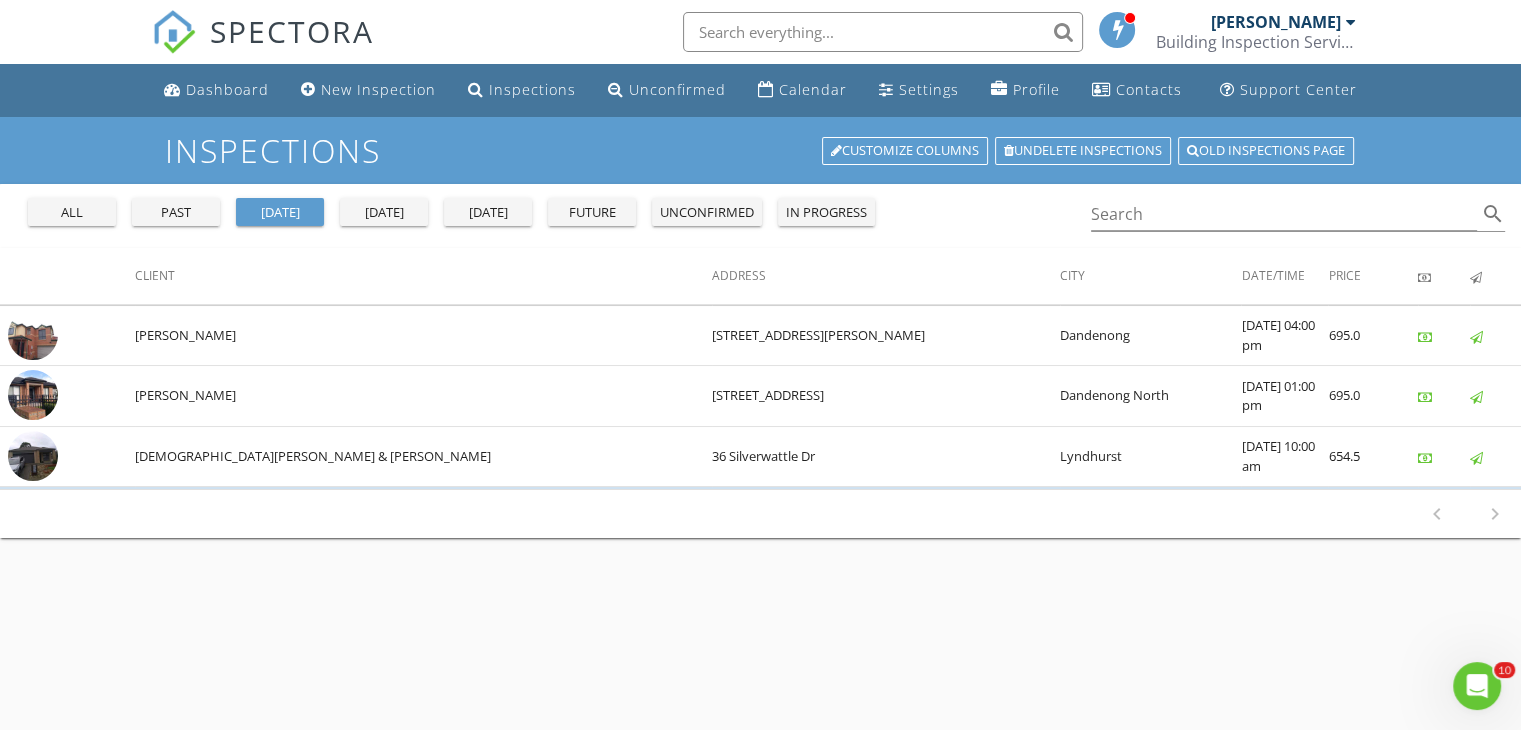 click 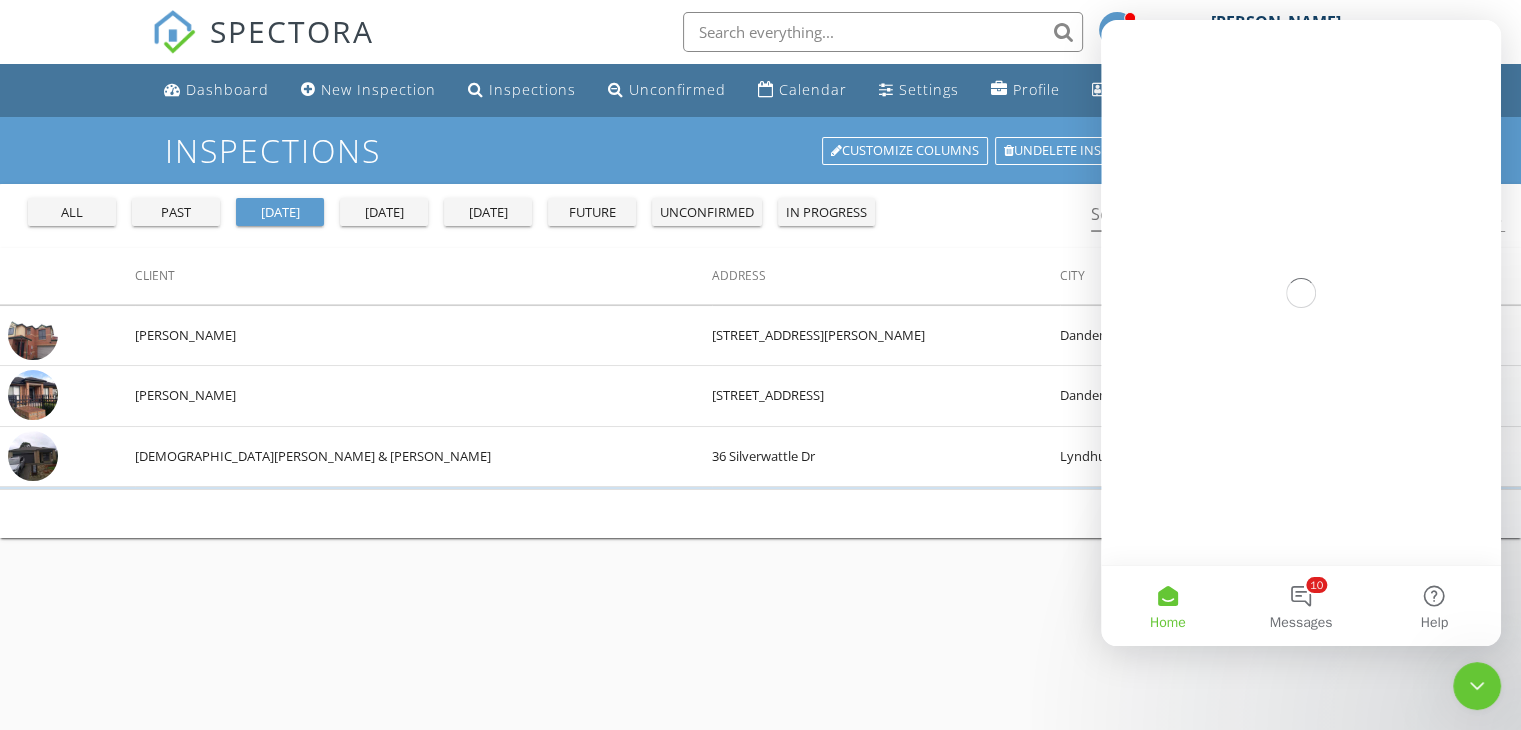 scroll, scrollTop: 0, scrollLeft: 0, axis: both 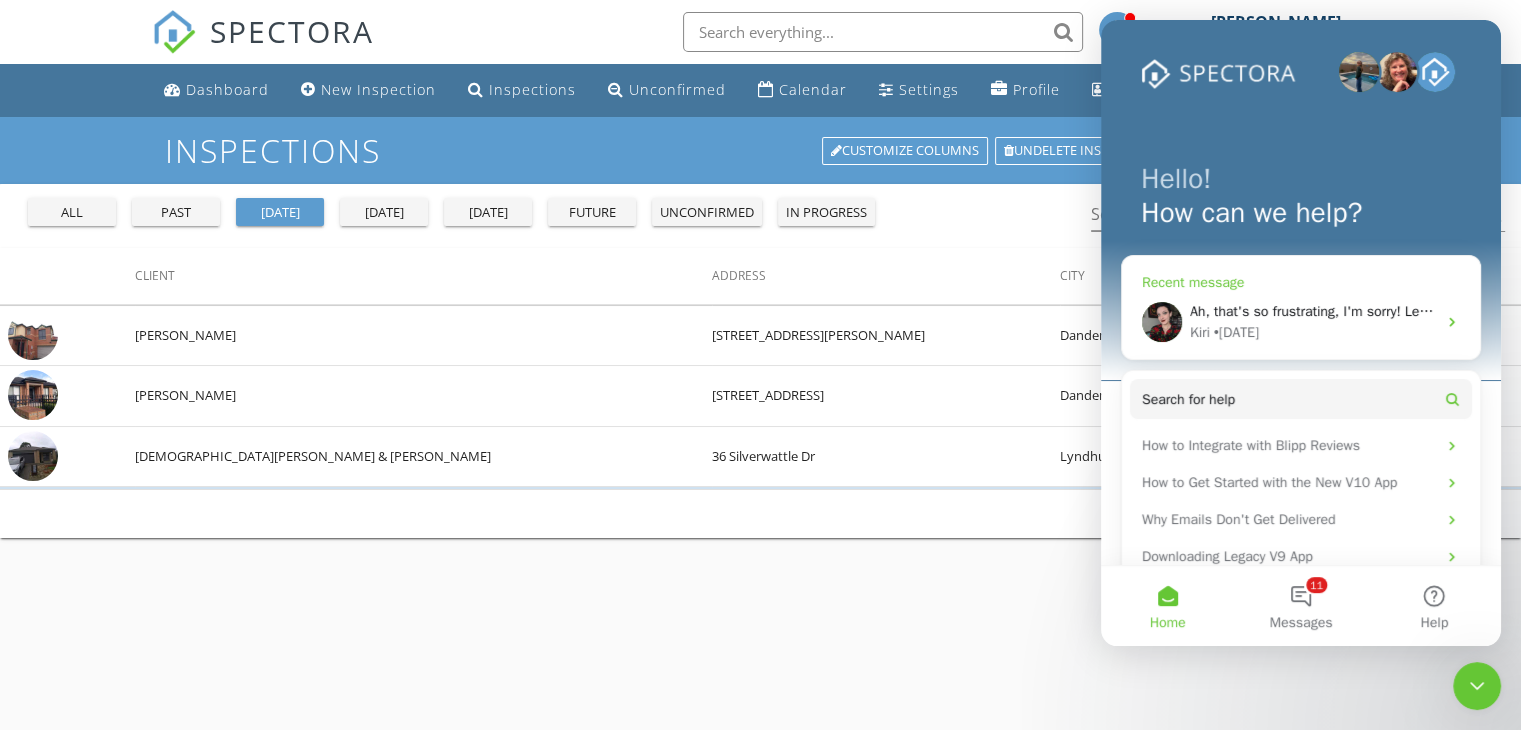 click 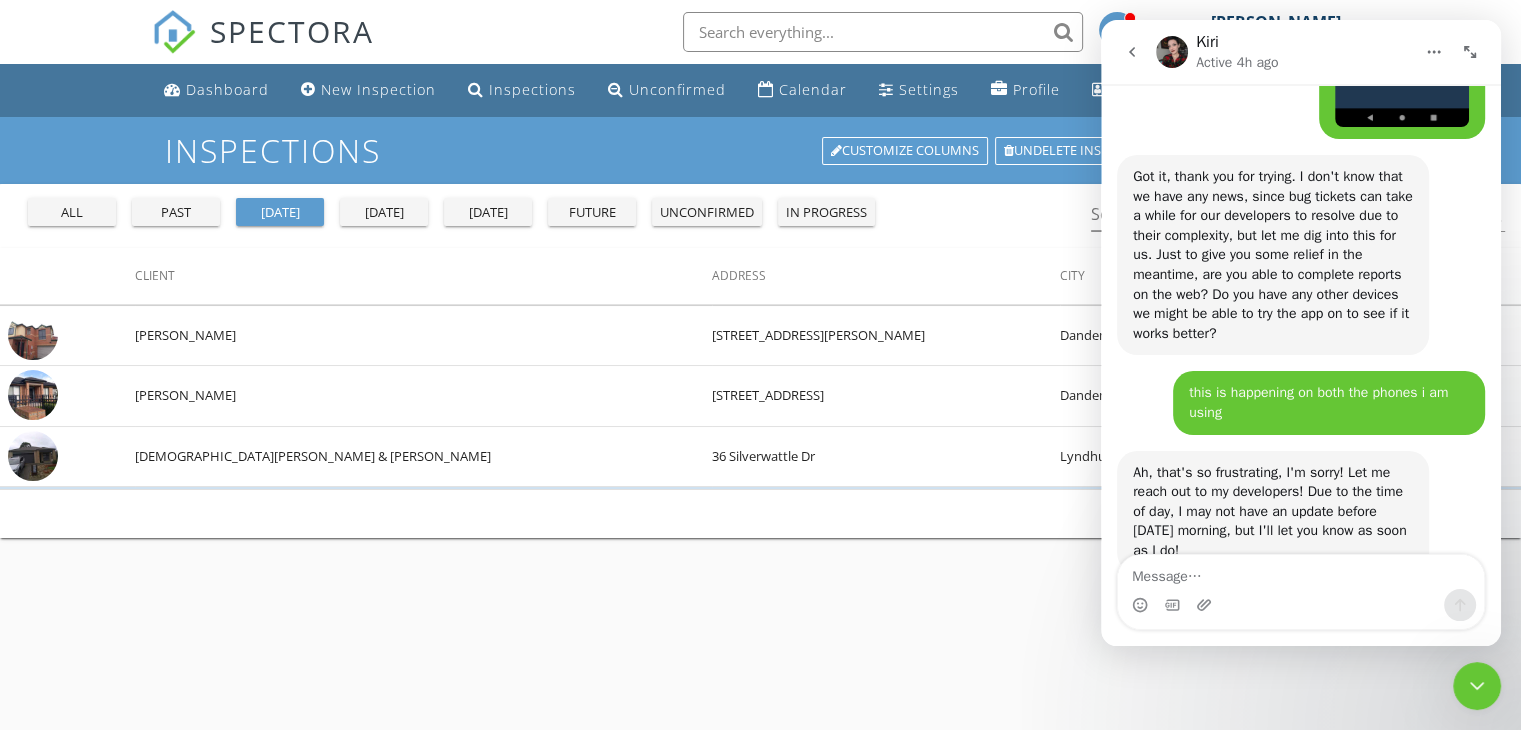 scroll, scrollTop: 9772, scrollLeft: 0, axis: vertical 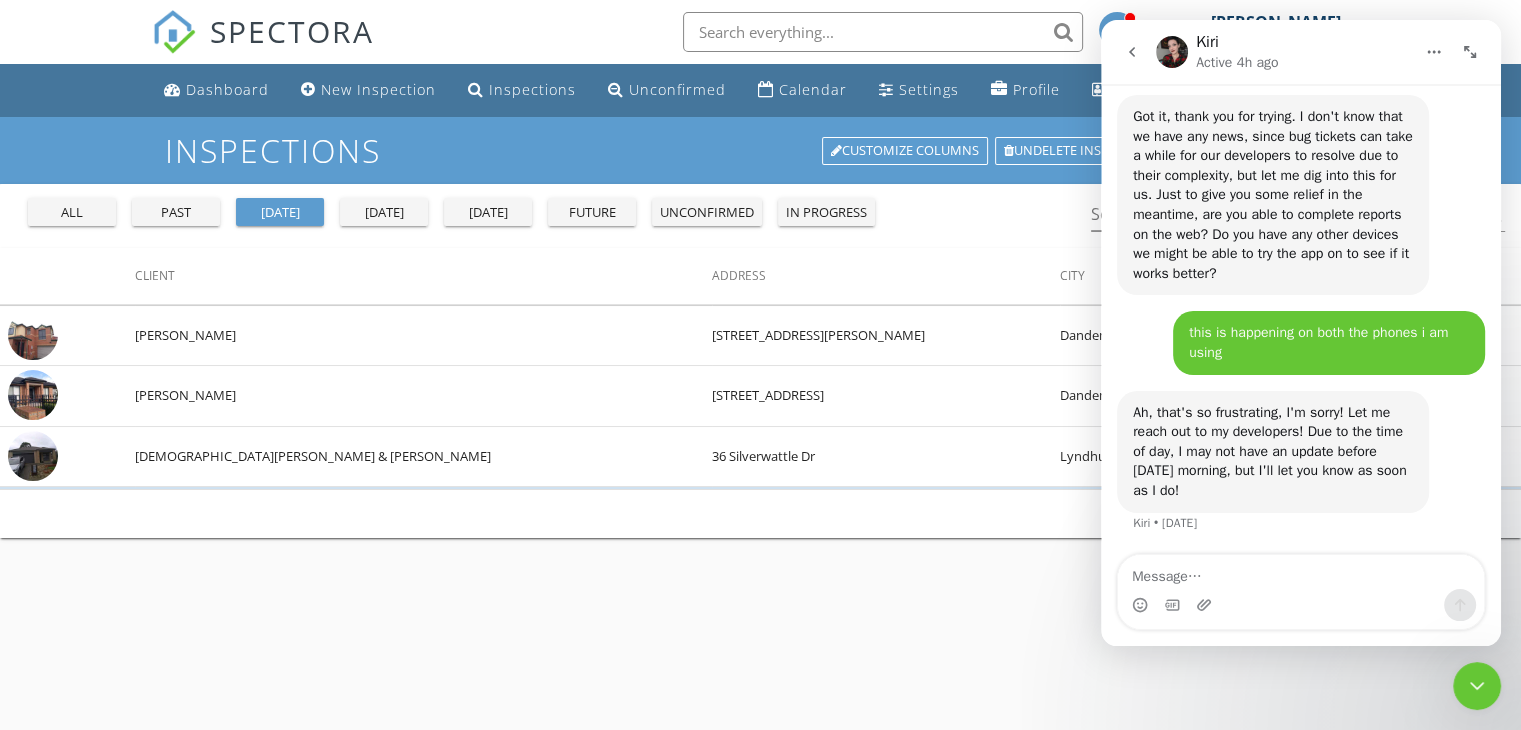click on "Inspections
Customize Columns
Undelete inspections
Old inspections page
all
past
yesterday
today
tomorrow
future
unconfirmed
in progress
Search search
Client
Address
City
Date/Time
Price
check_box_outline_blank
Lauren Hunt
35 David St Unit 39
Dandenong
11/07/2025 04:00 pm
695.0" at bounding box center [760, 482] 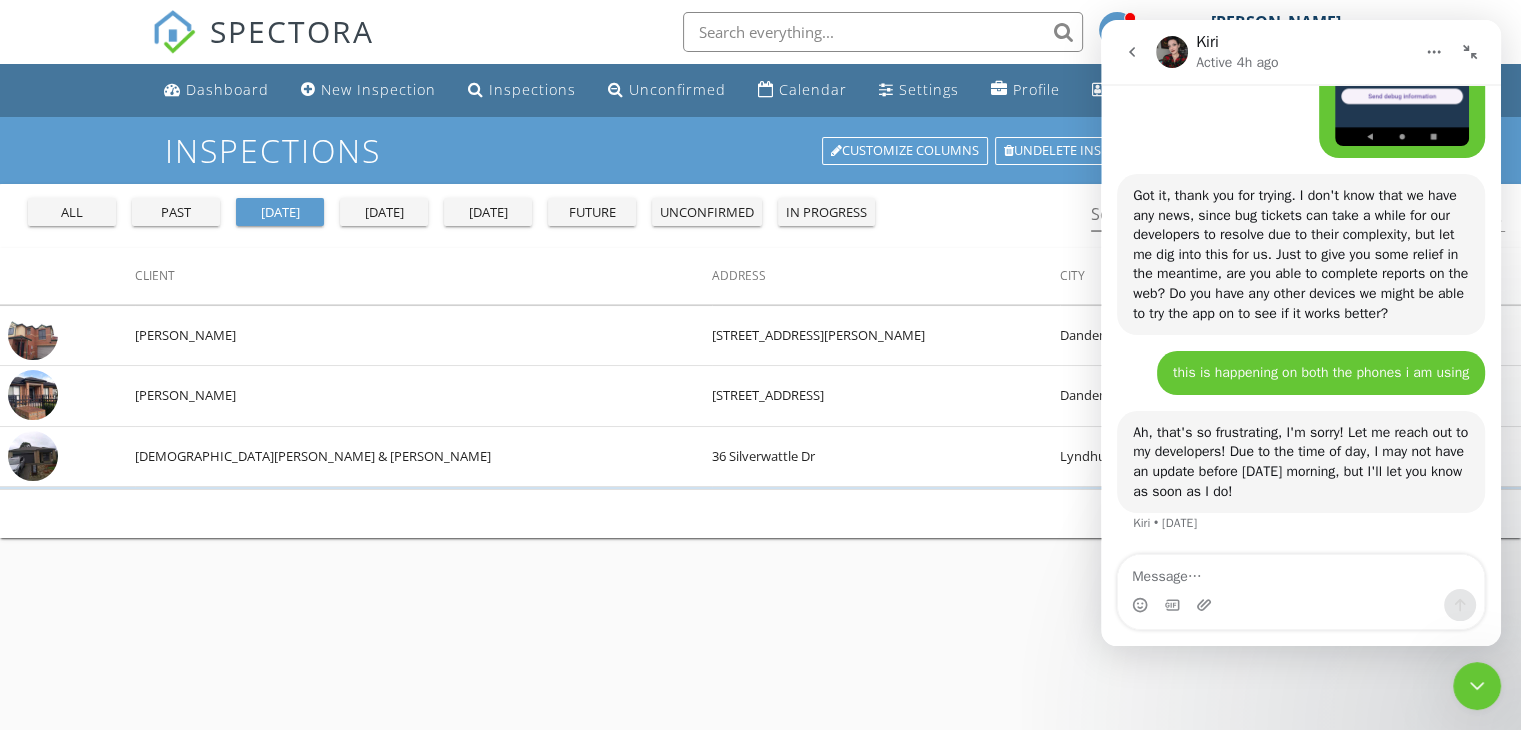 scroll, scrollTop: 8126, scrollLeft: 0, axis: vertical 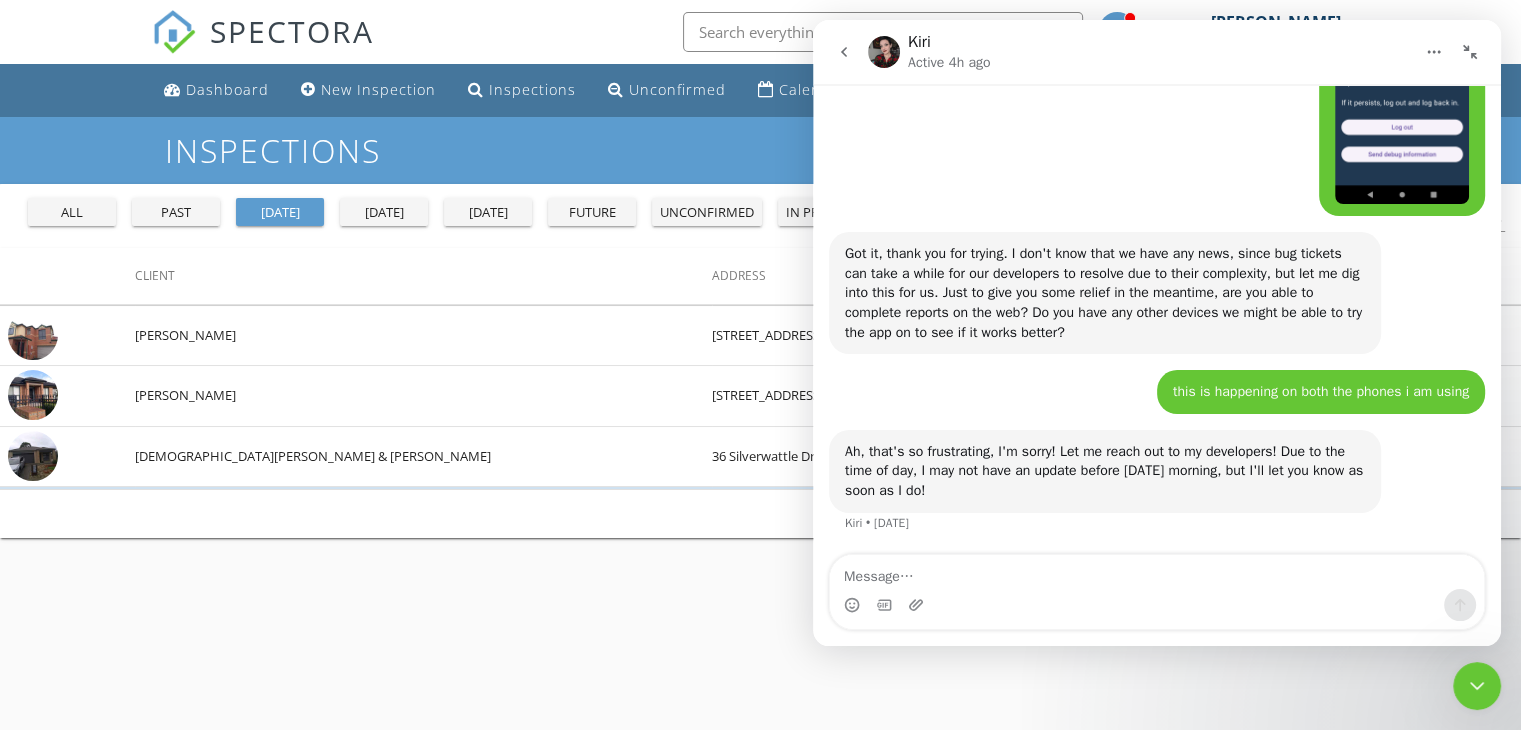 click 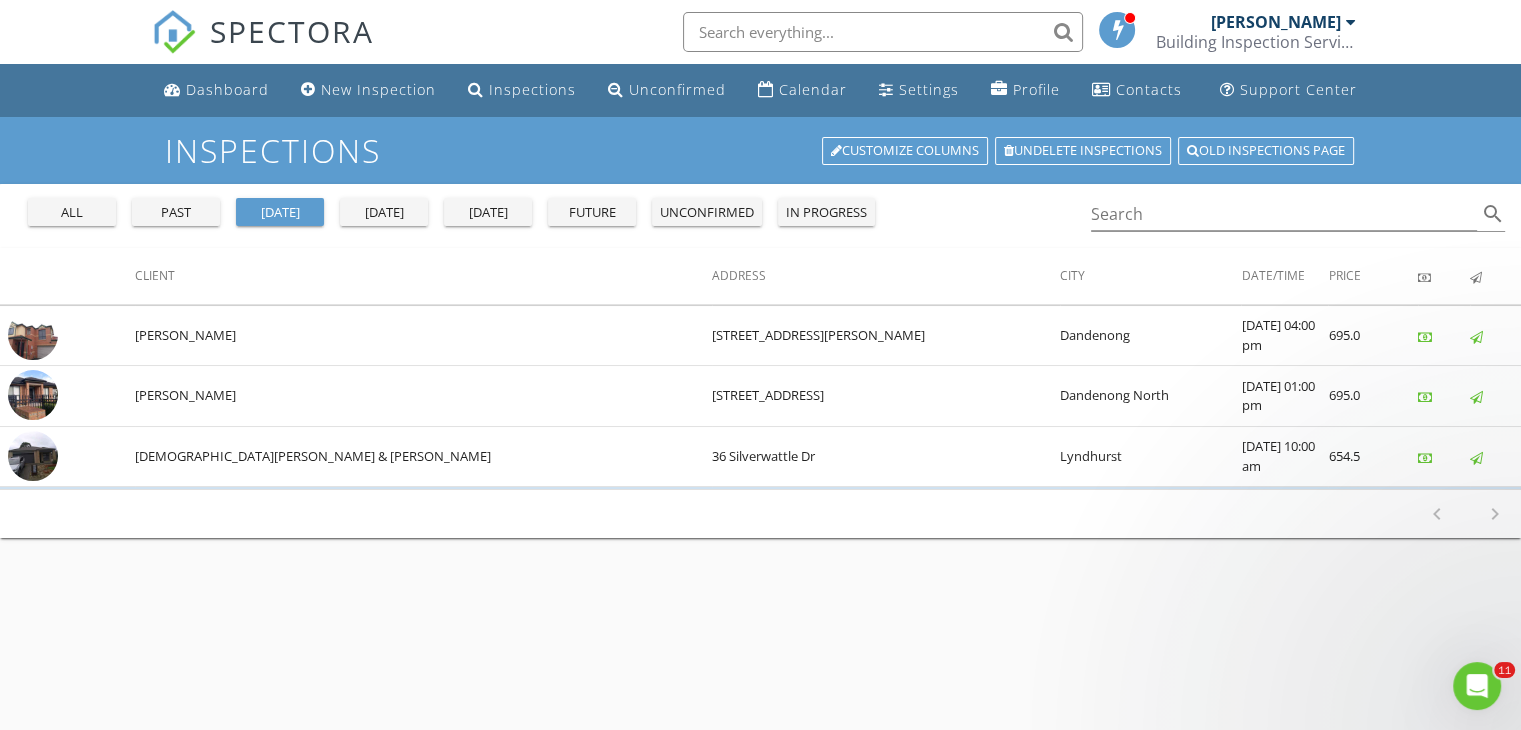 scroll, scrollTop: 0, scrollLeft: 0, axis: both 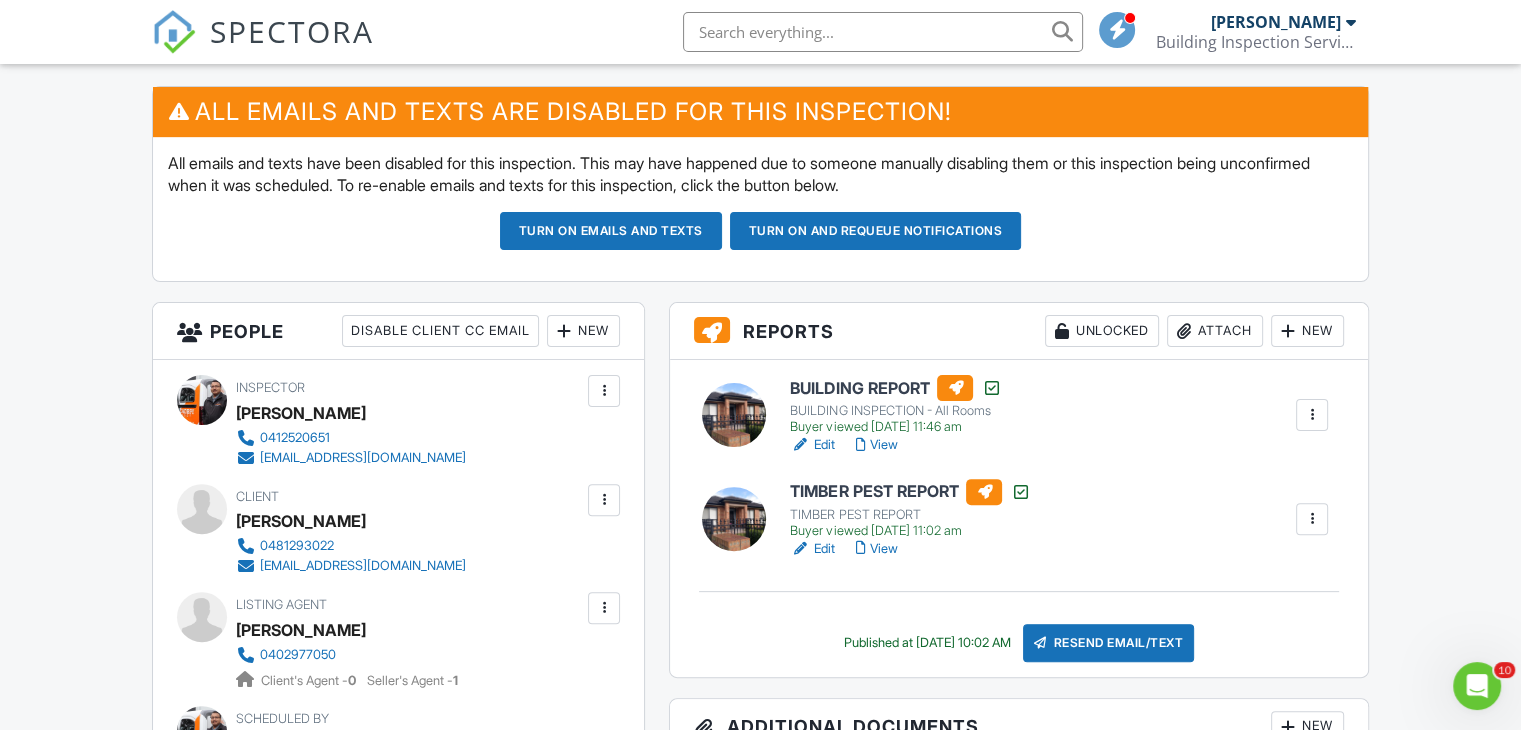 click on "Edit" at bounding box center [812, 445] 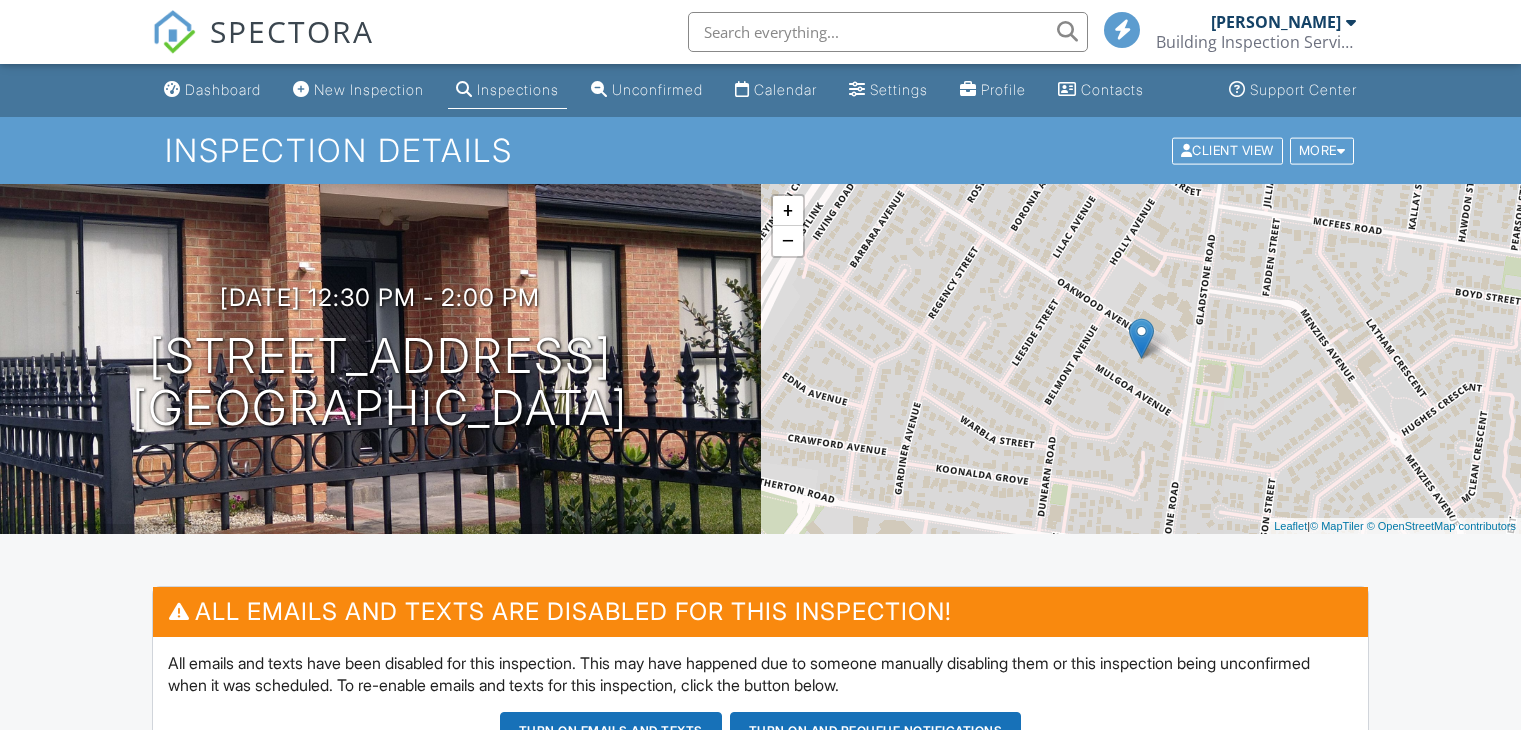 scroll, scrollTop: 0, scrollLeft: 0, axis: both 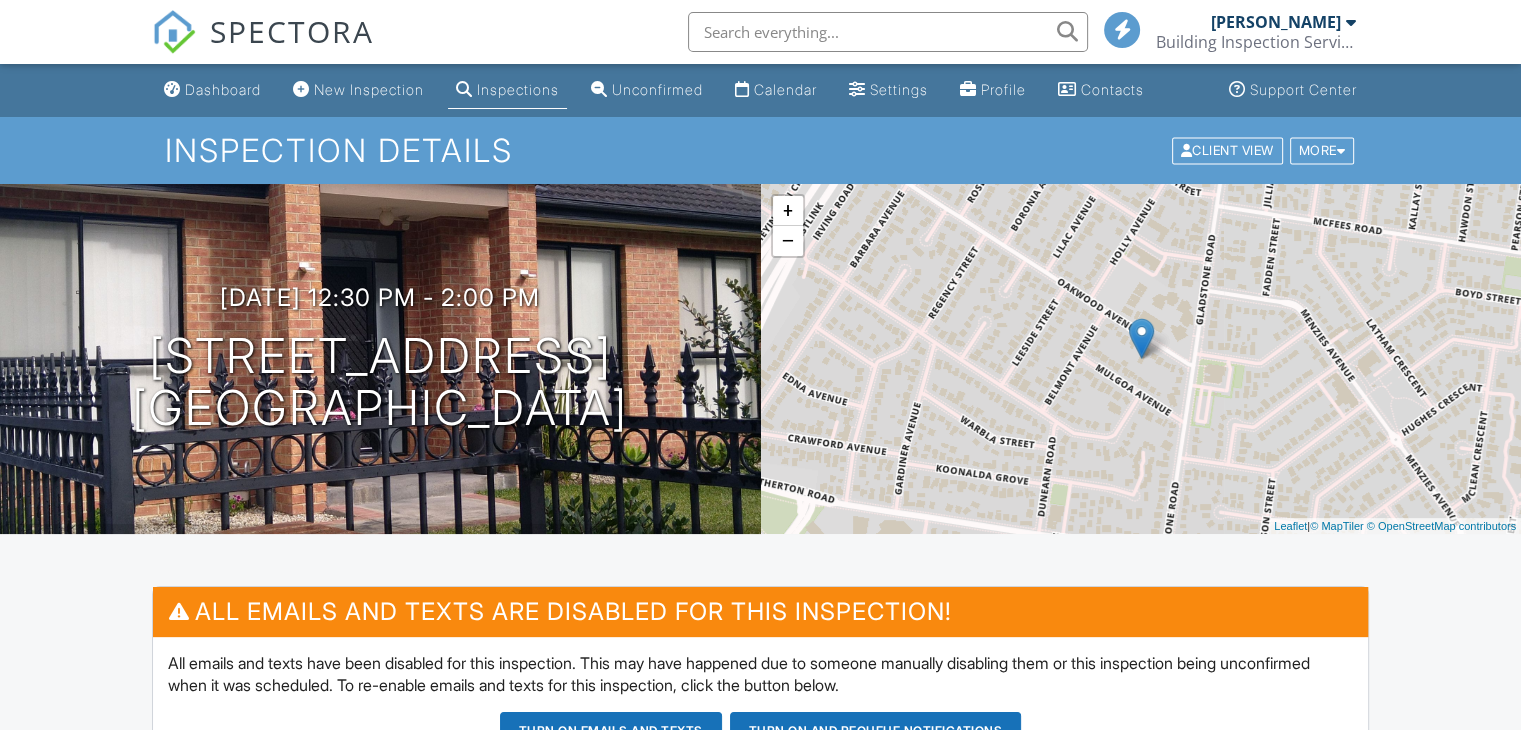 click on "Resend Email/Text" at bounding box center [1109, 1143] 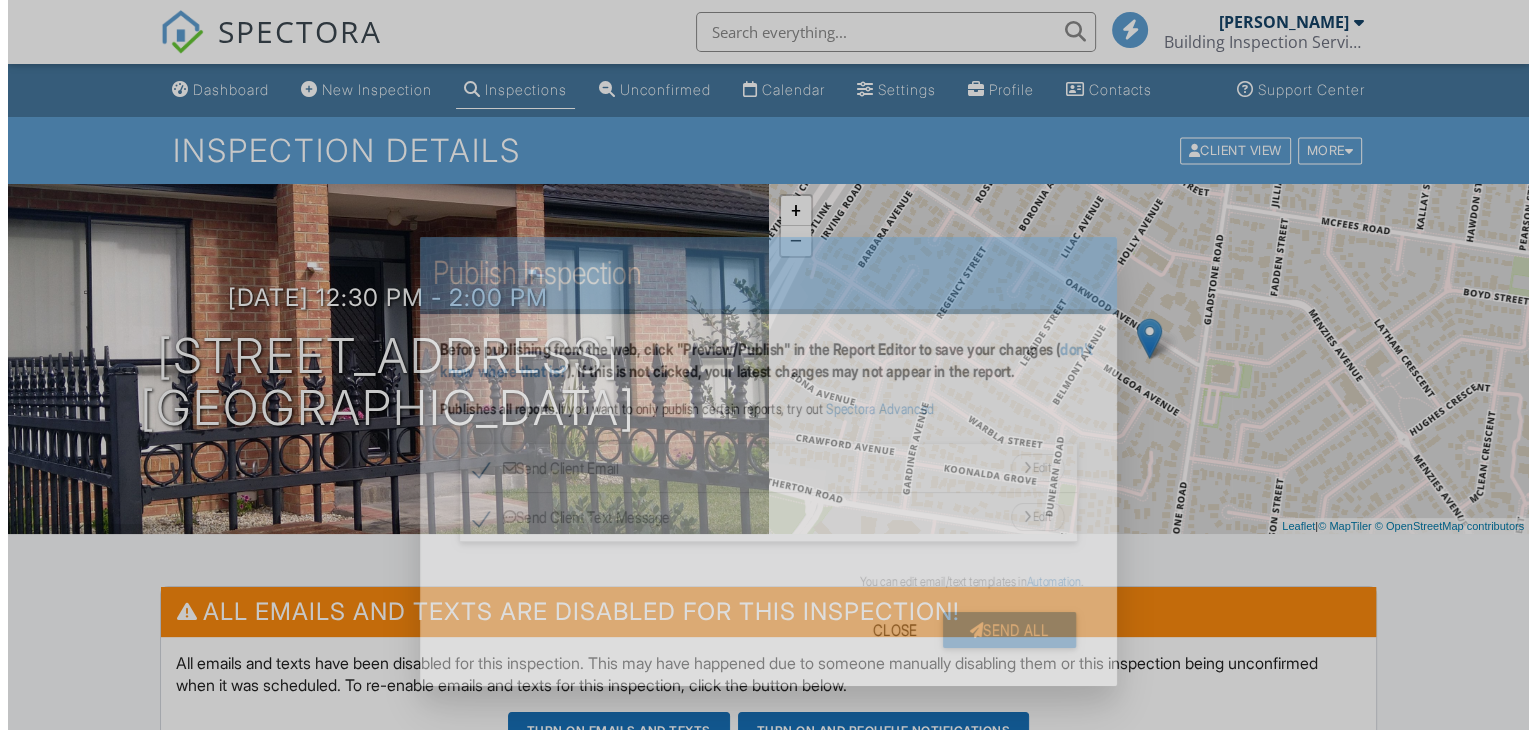 scroll, scrollTop: 700, scrollLeft: 0, axis: vertical 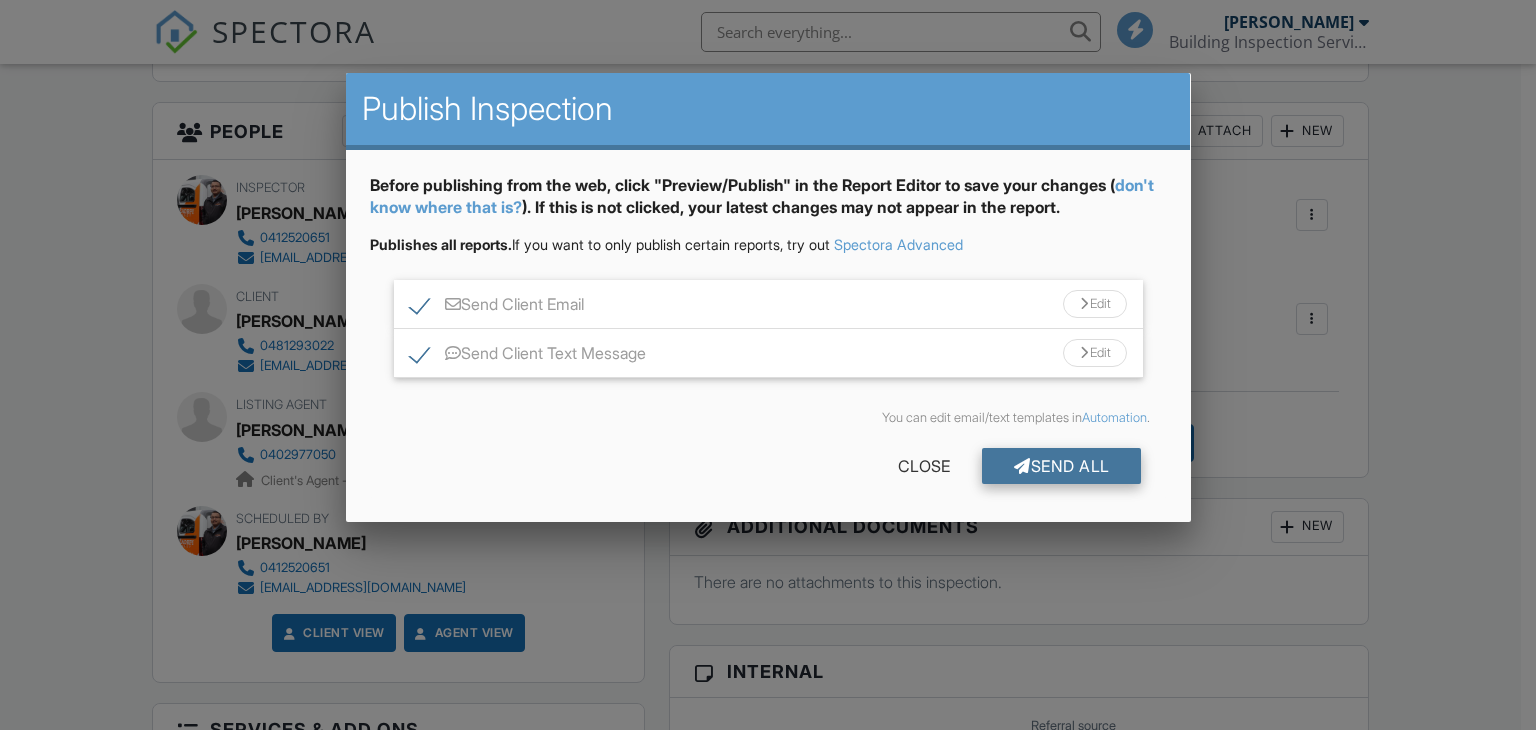 click on "Send All" at bounding box center (1062, 466) 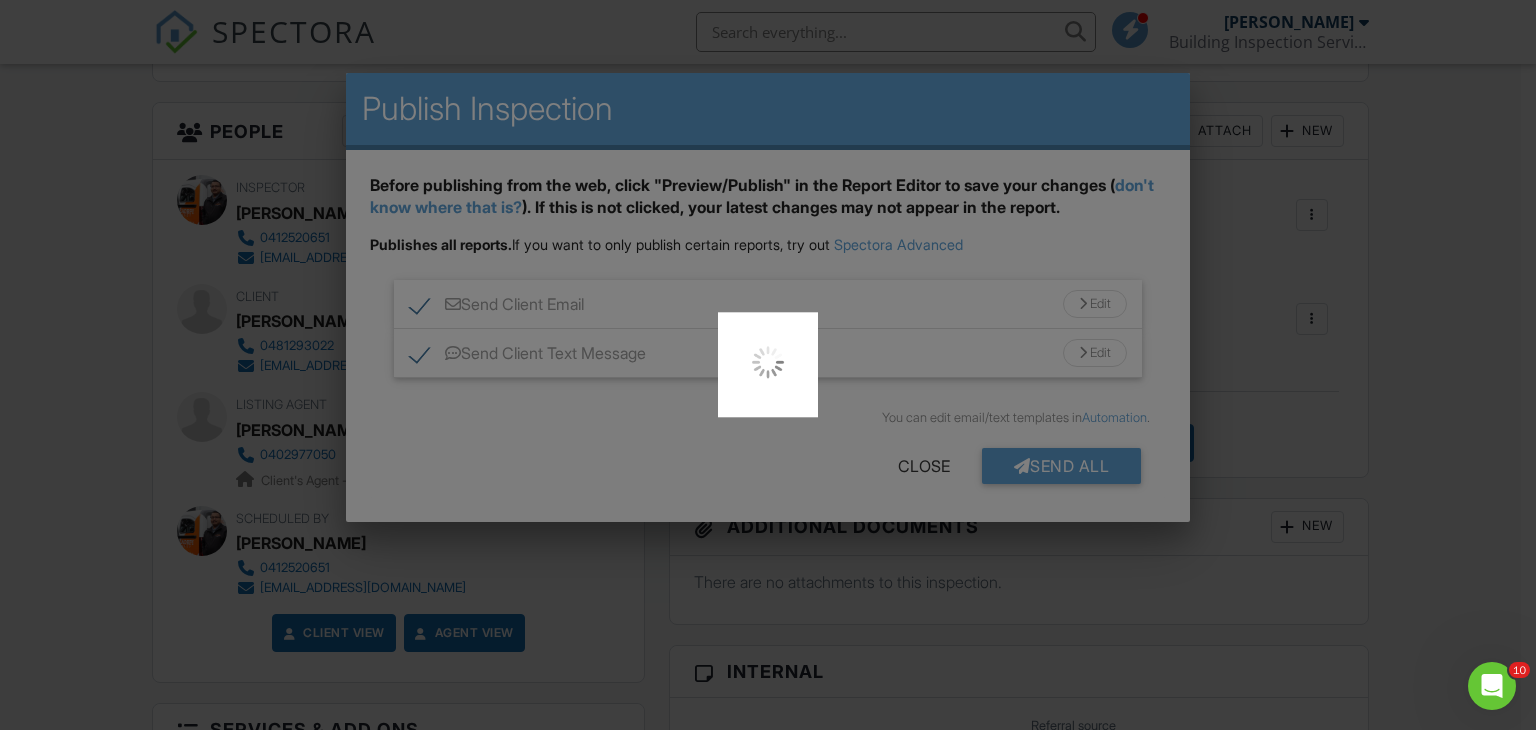 scroll, scrollTop: 0, scrollLeft: 0, axis: both 